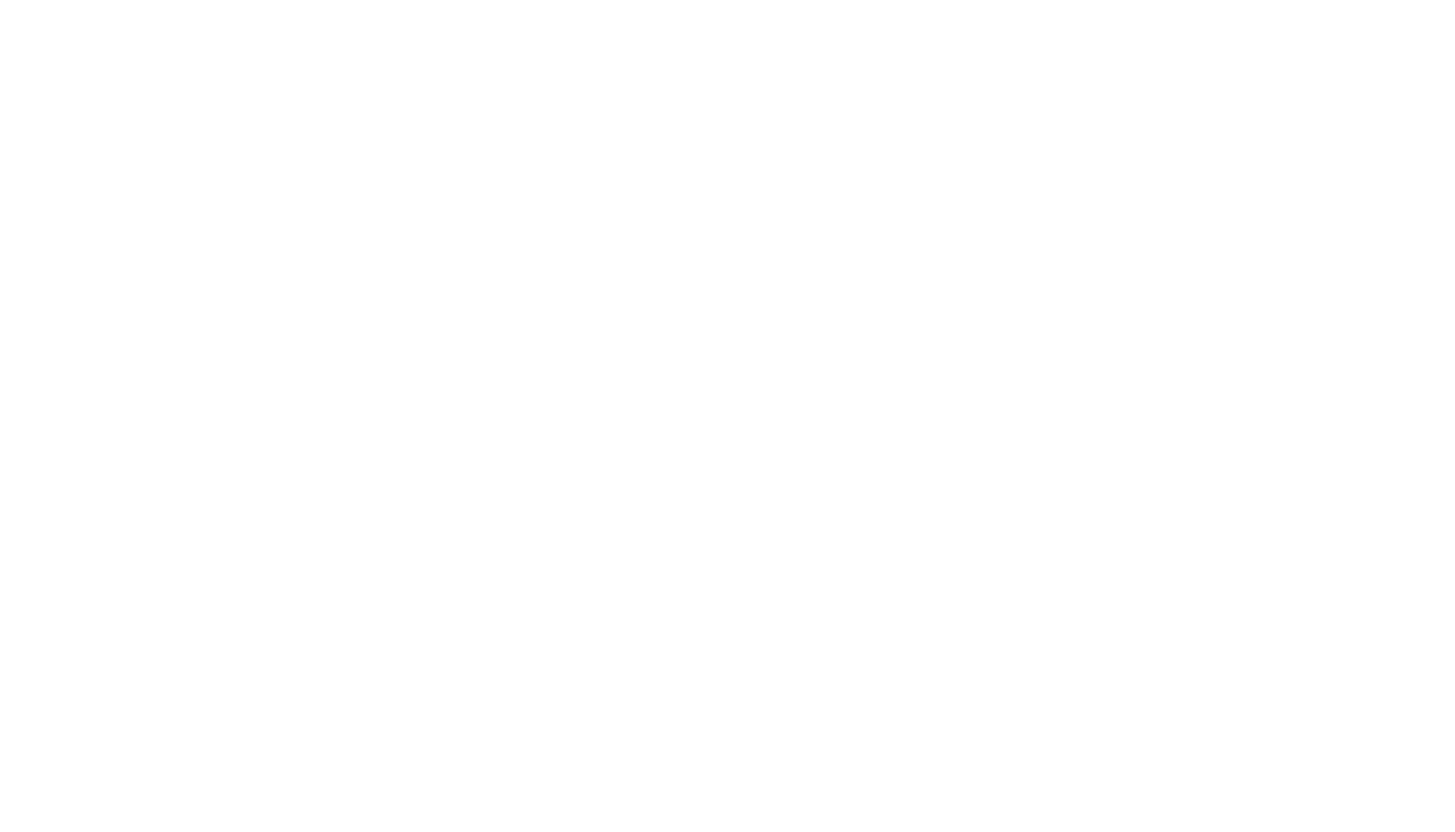 scroll, scrollTop: 0, scrollLeft: 0, axis: both 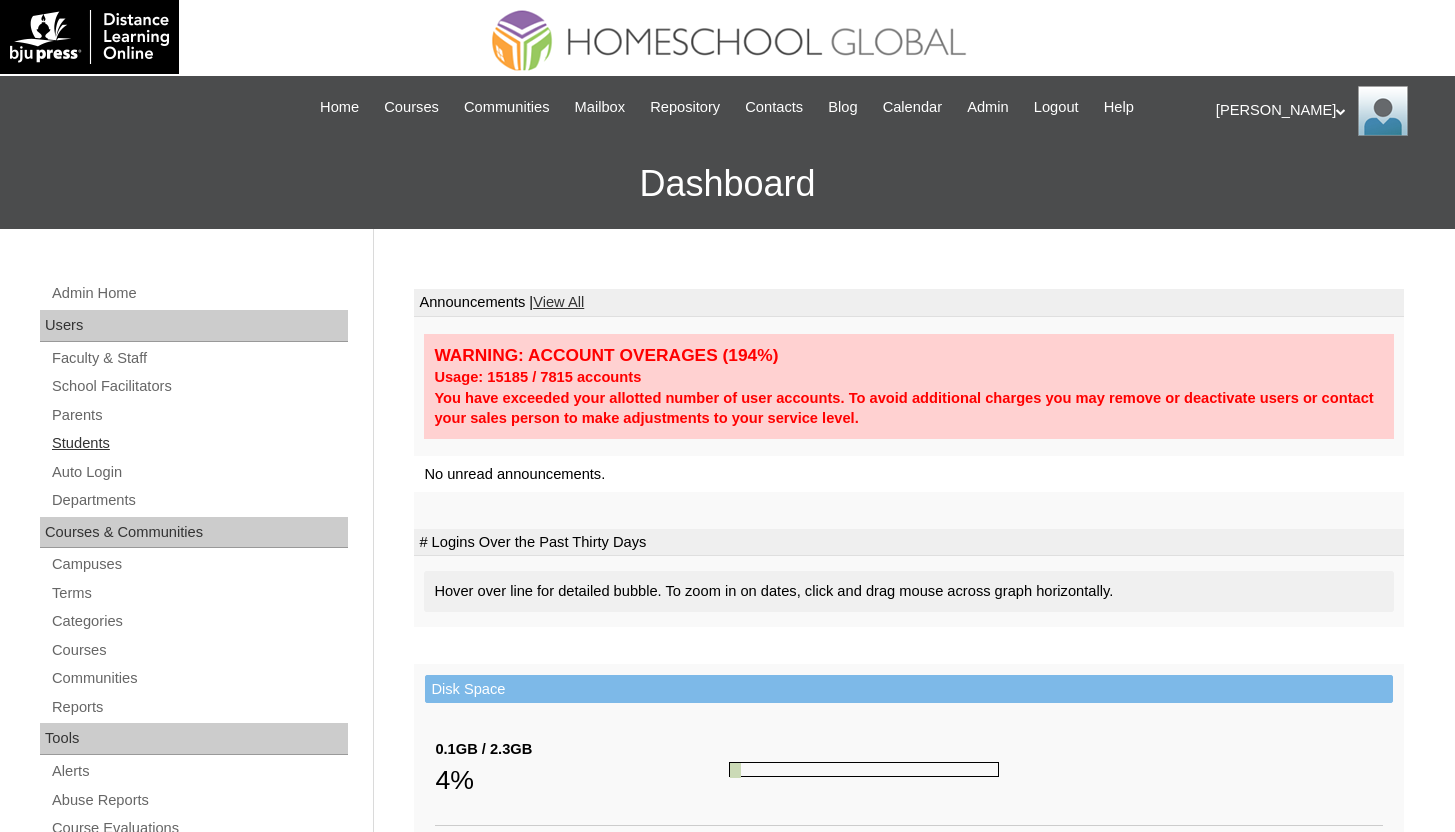 click on "Students" at bounding box center (199, 443) 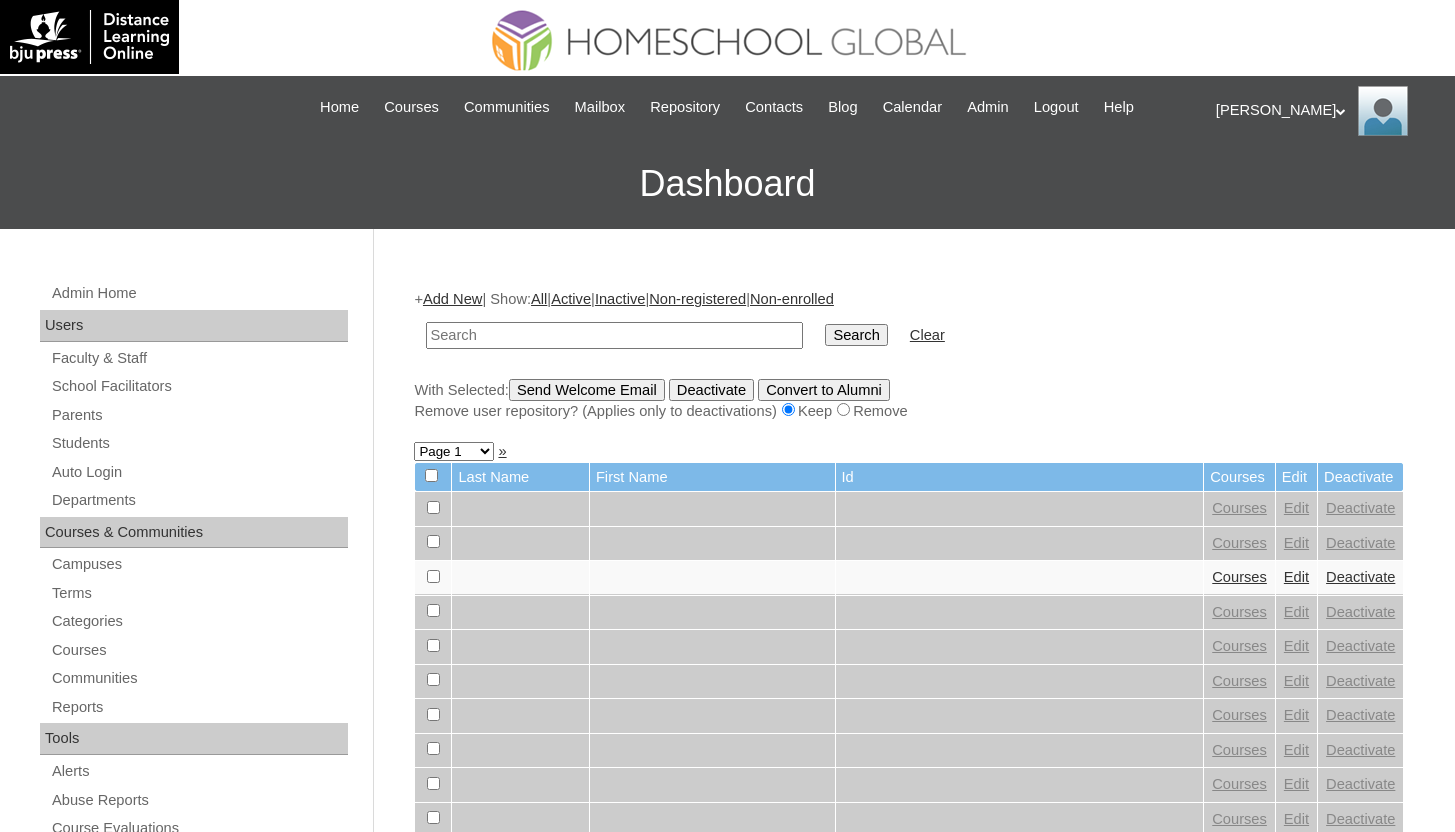 scroll, scrollTop: 0, scrollLeft: 0, axis: both 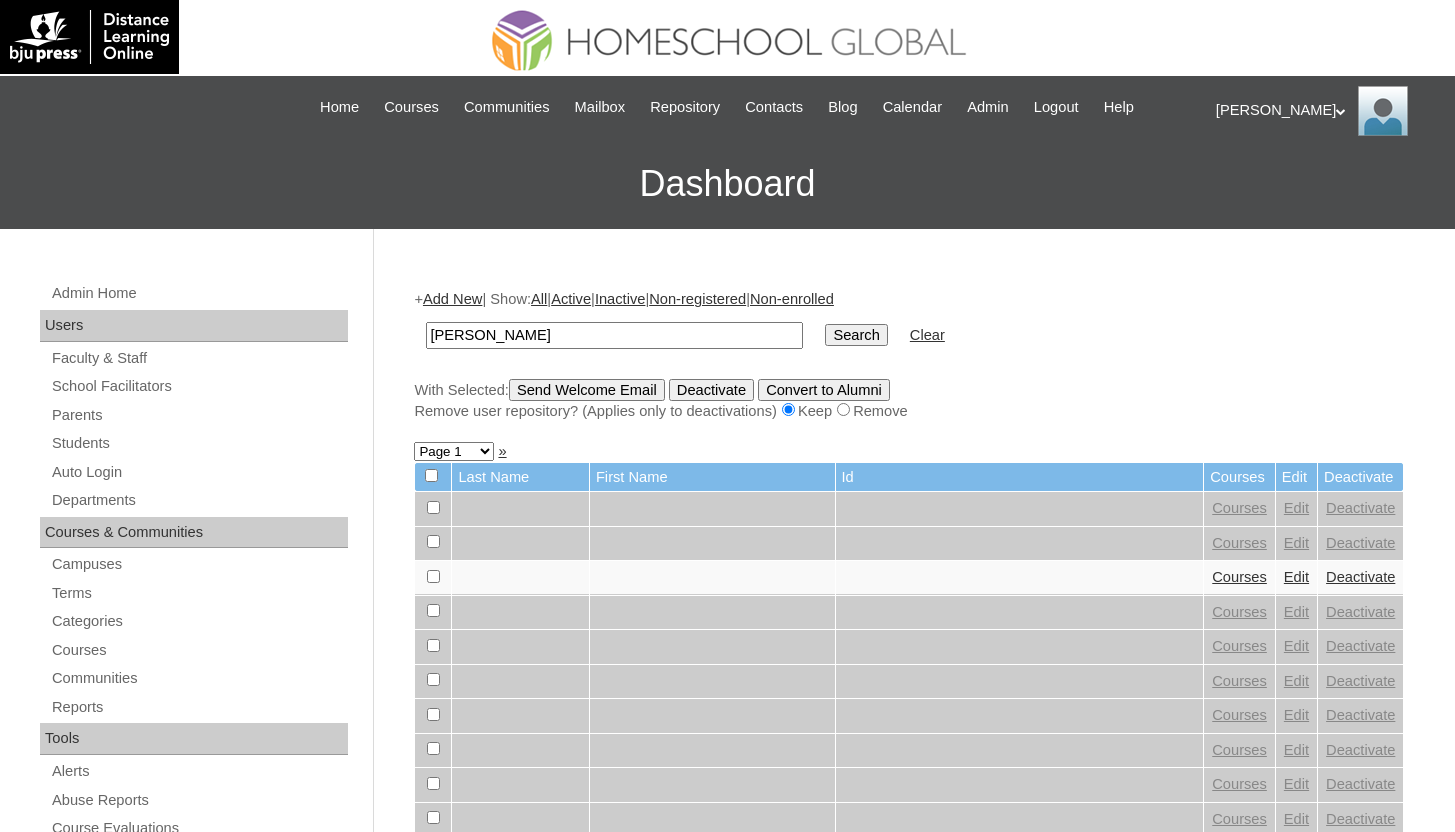 type on "gallagher" 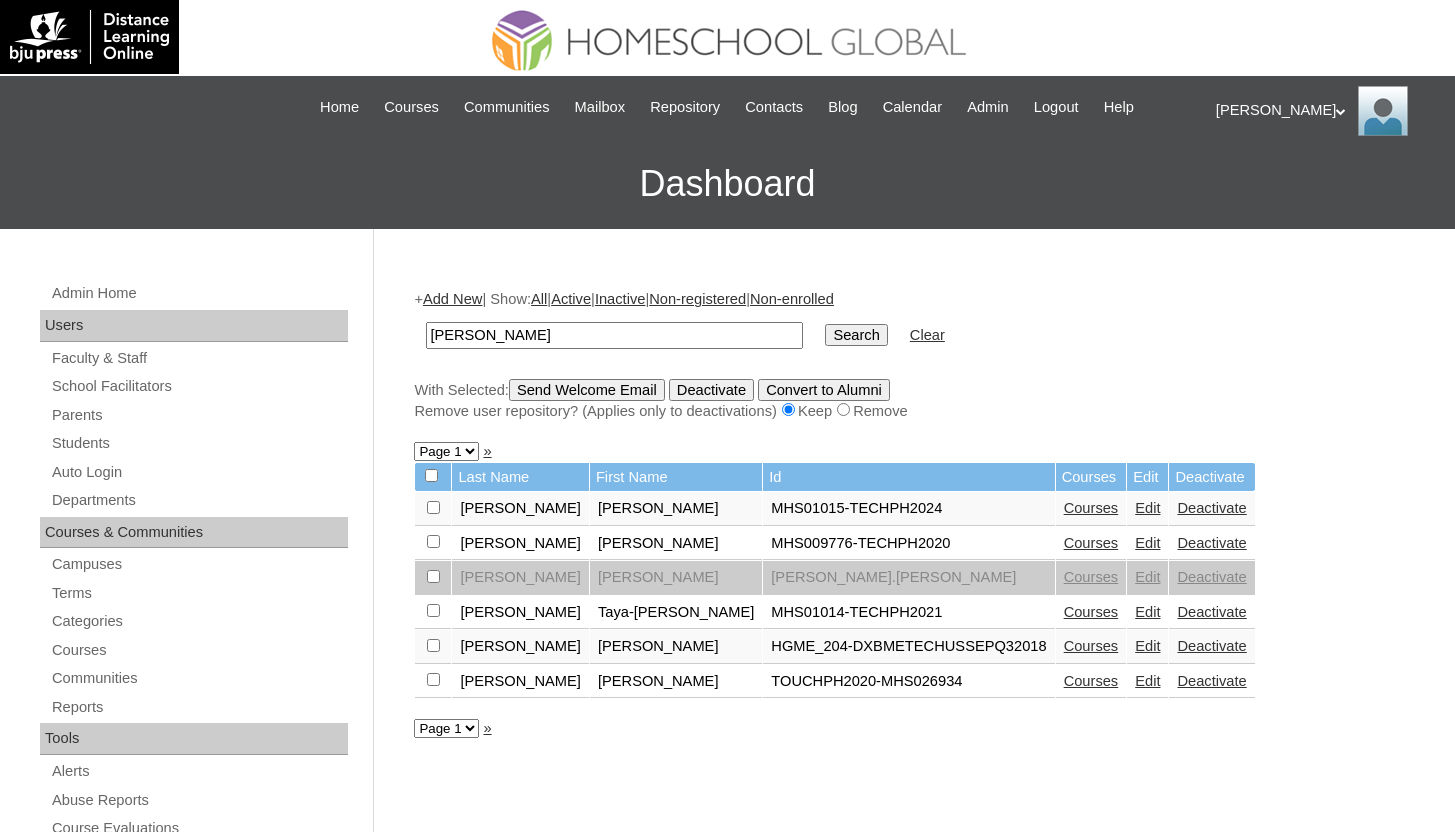 scroll, scrollTop: 0, scrollLeft: 0, axis: both 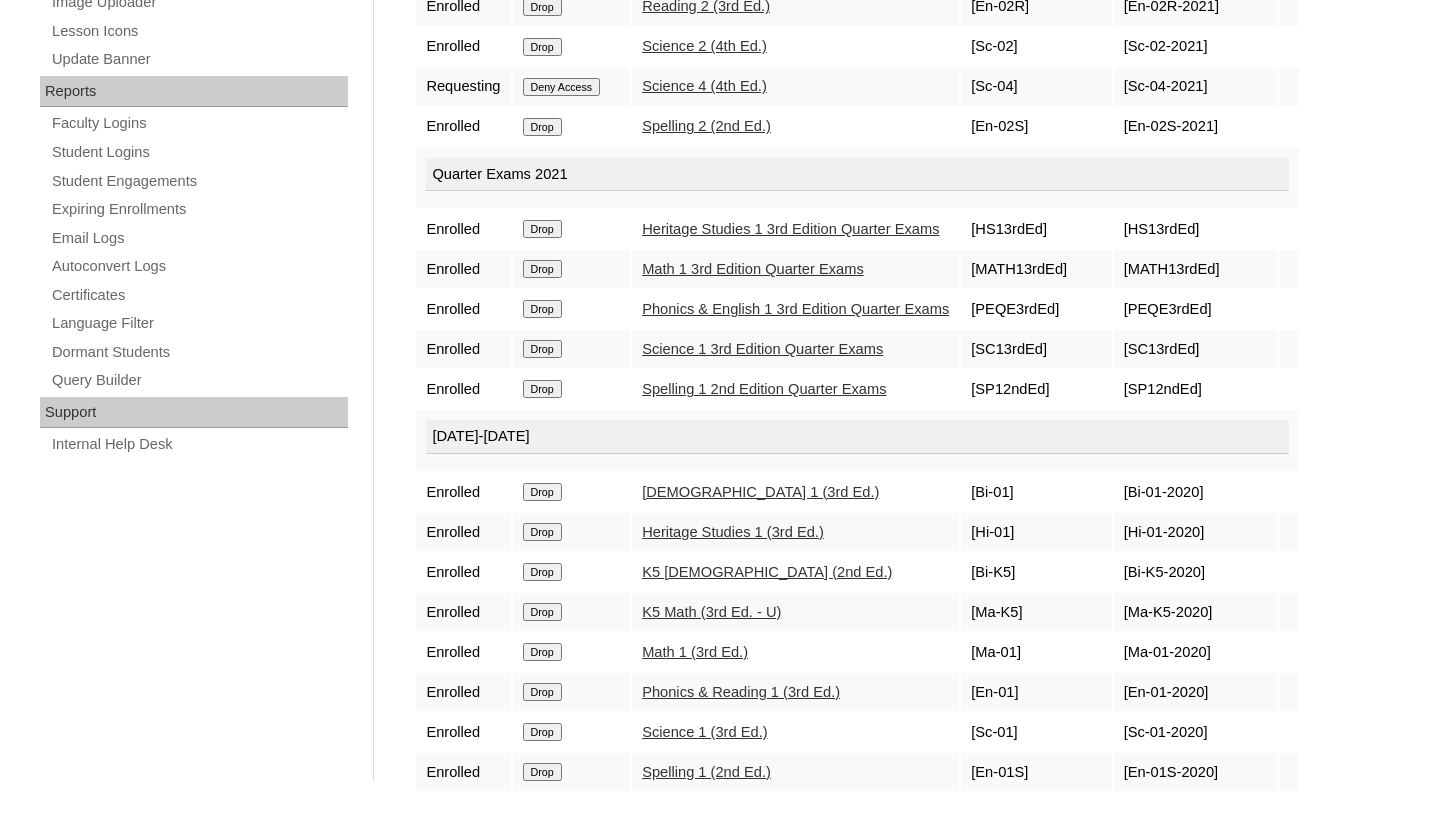 click on "Drop" at bounding box center (542, -678) 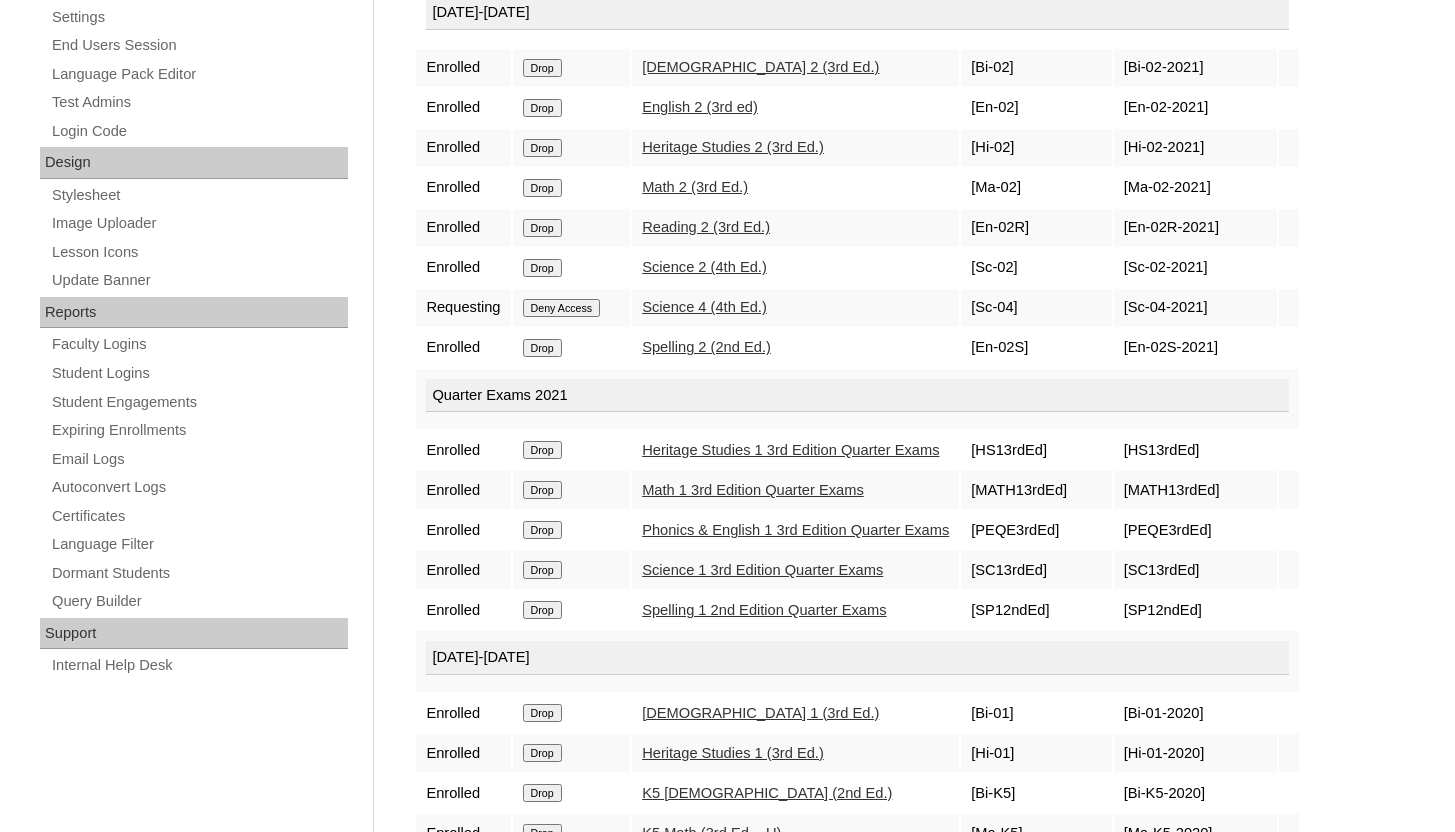 scroll, scrollTop: 1092, scrollLeft: 0, axis: vertical 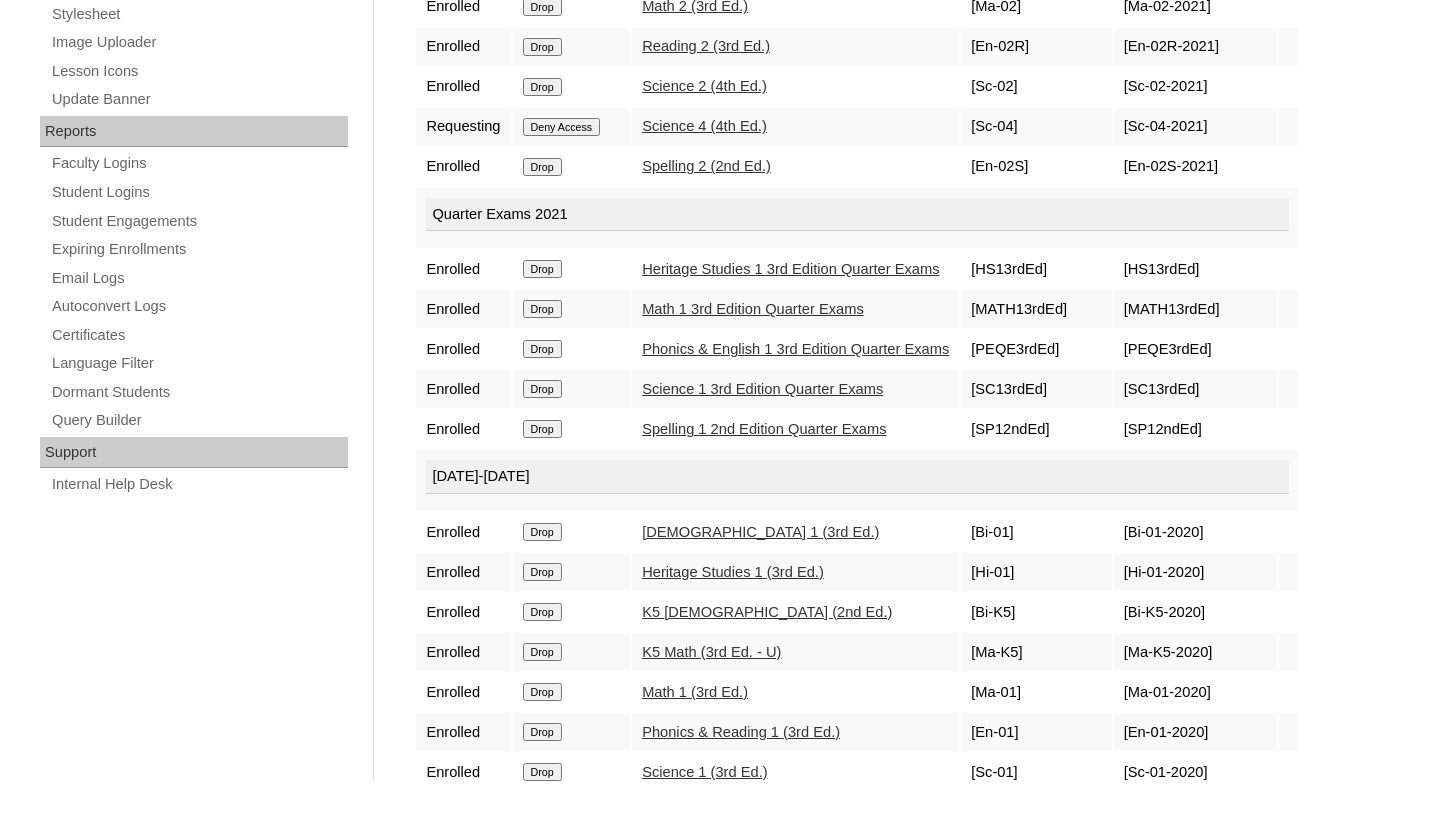click on "Drop" at bounding box center (542, -638) 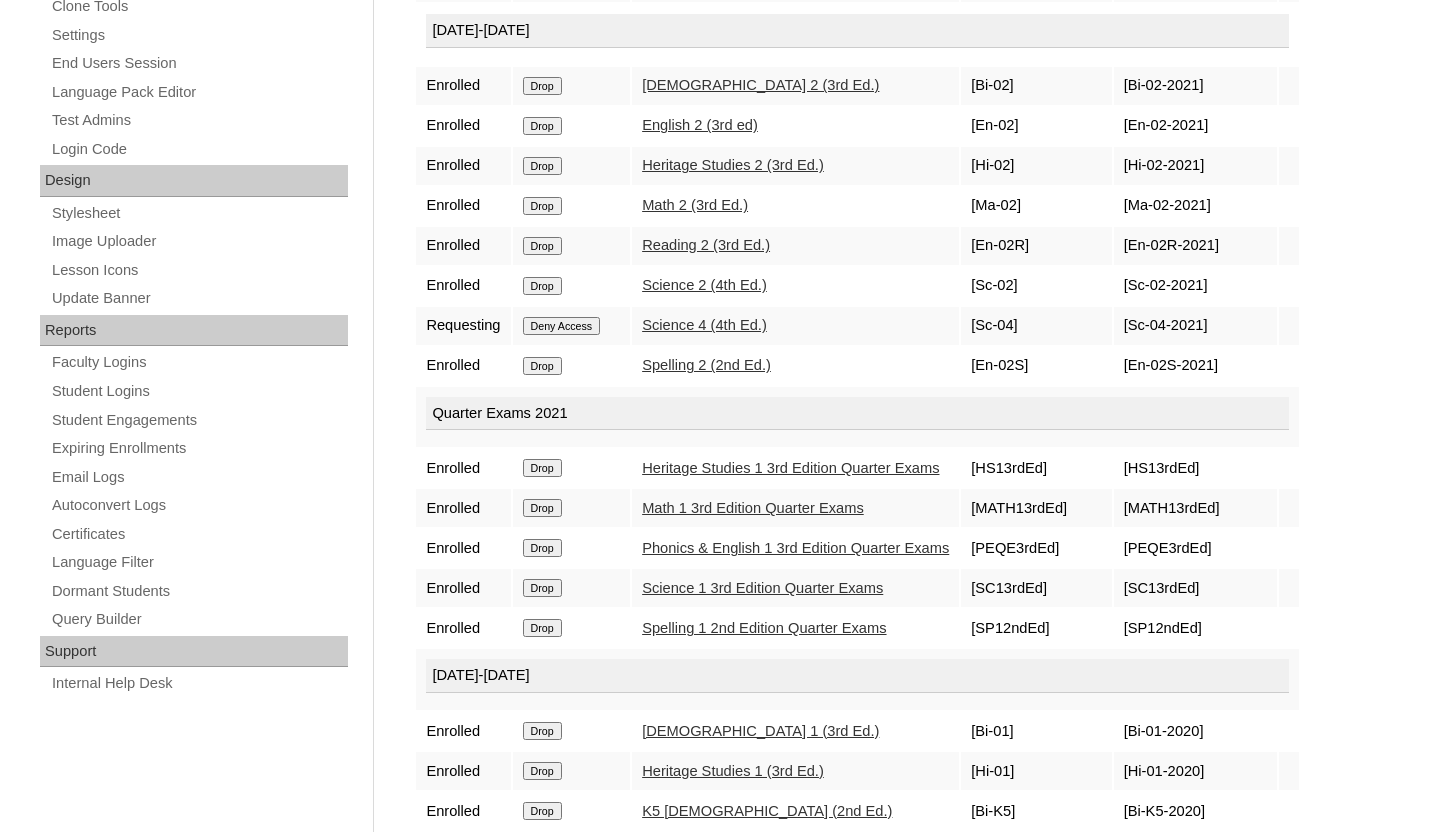 scroll, scrollTop: 1051, scrollLeft: 0, axis: vertical 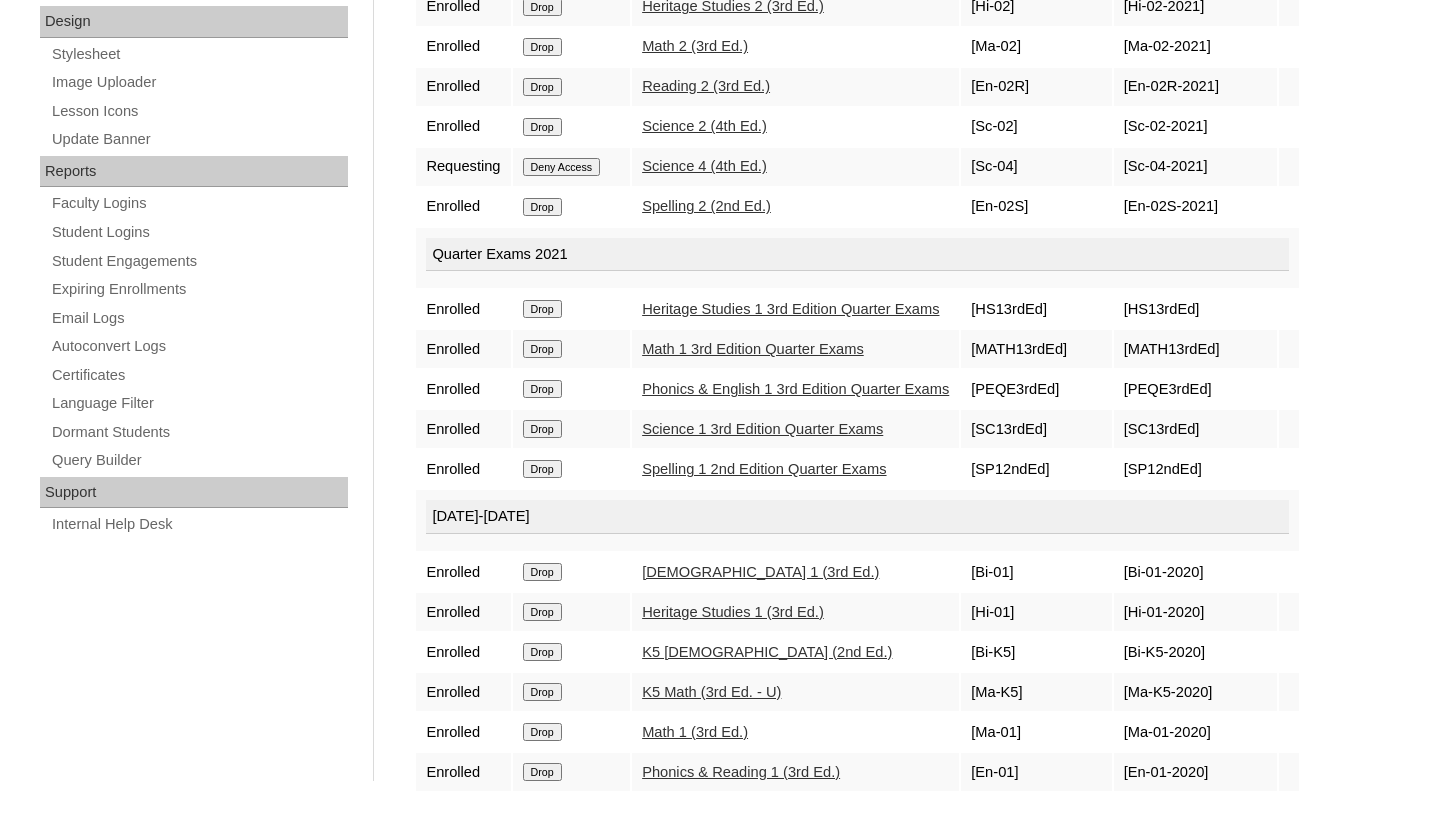 click on "Drop" at bounding box center [542, -598] 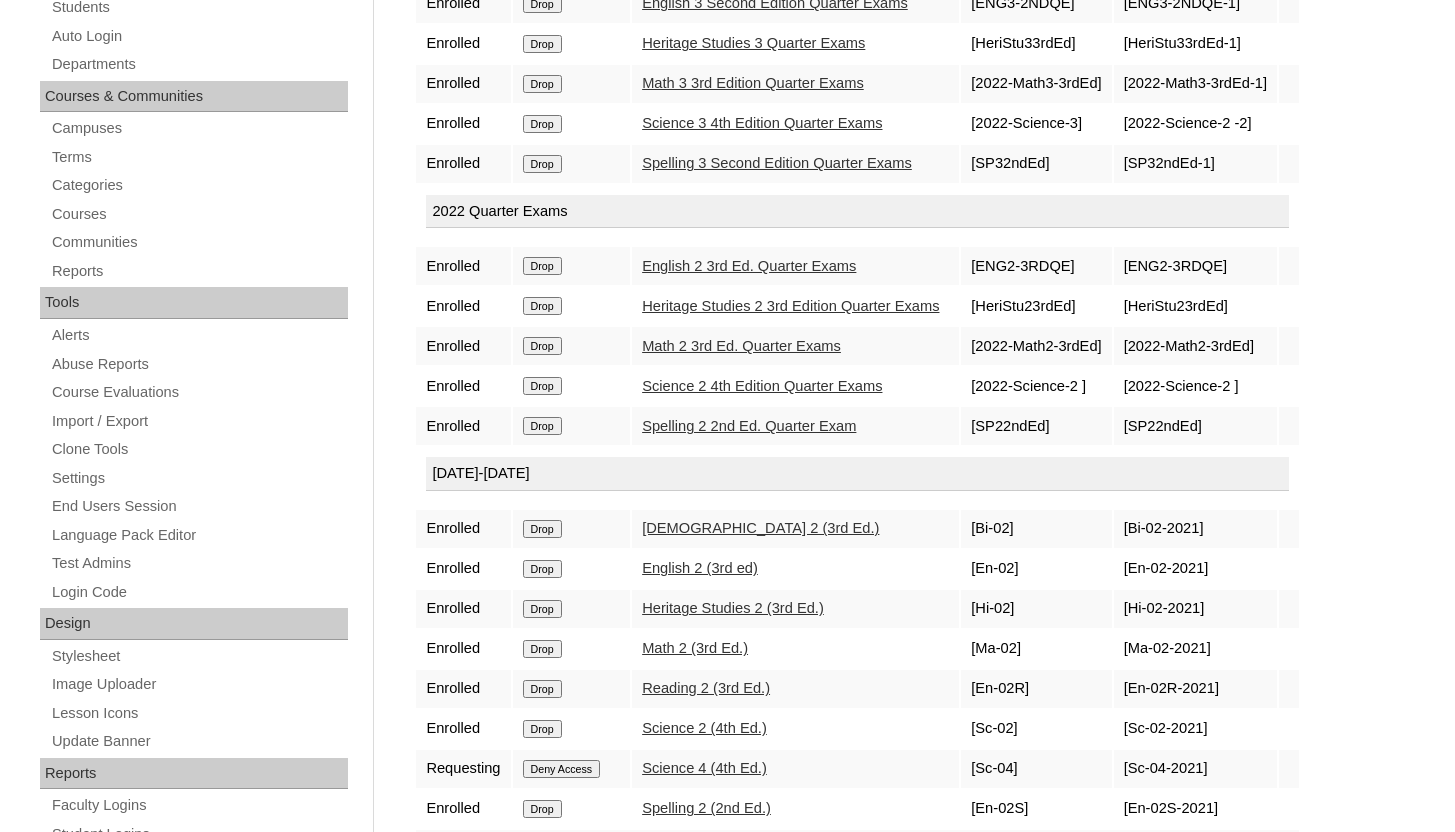 scroll, scrollTop: 1011, scrollLeft: 0, axis: vertical 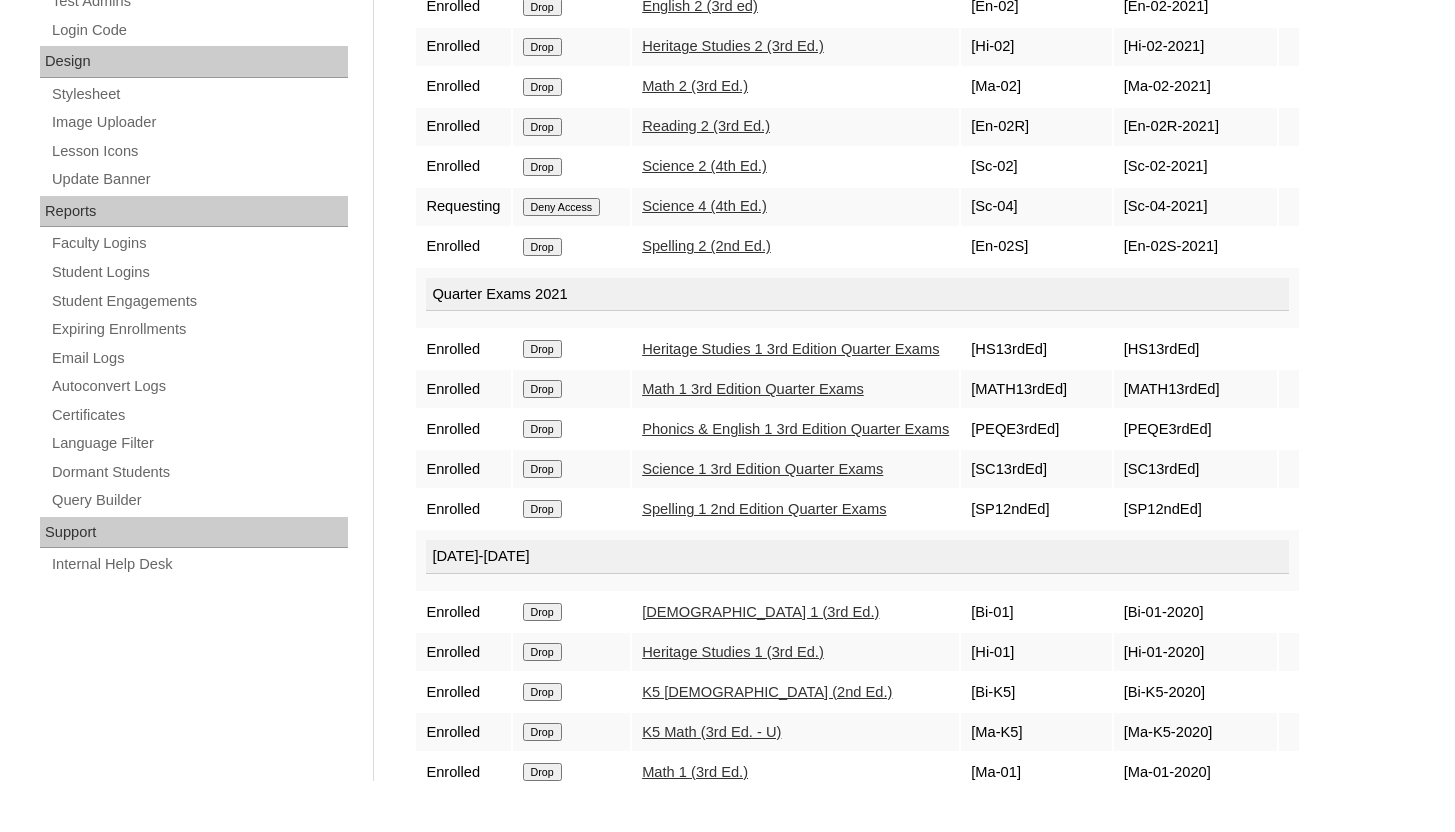 click on "Drop" at bounding box center [542, -558] 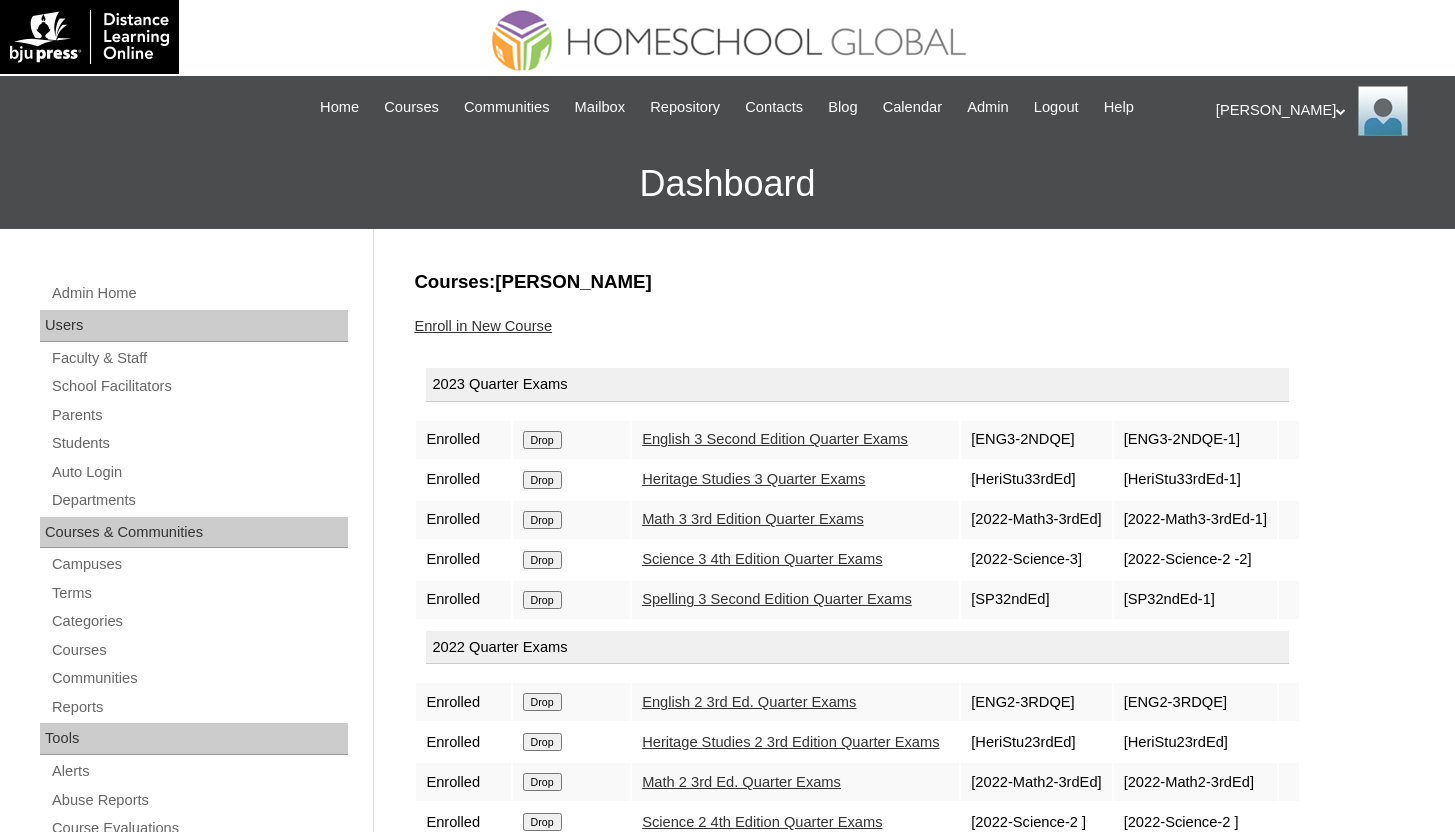 scroll, scrollTop: 970, scrollLeft: 0, axis: vertical 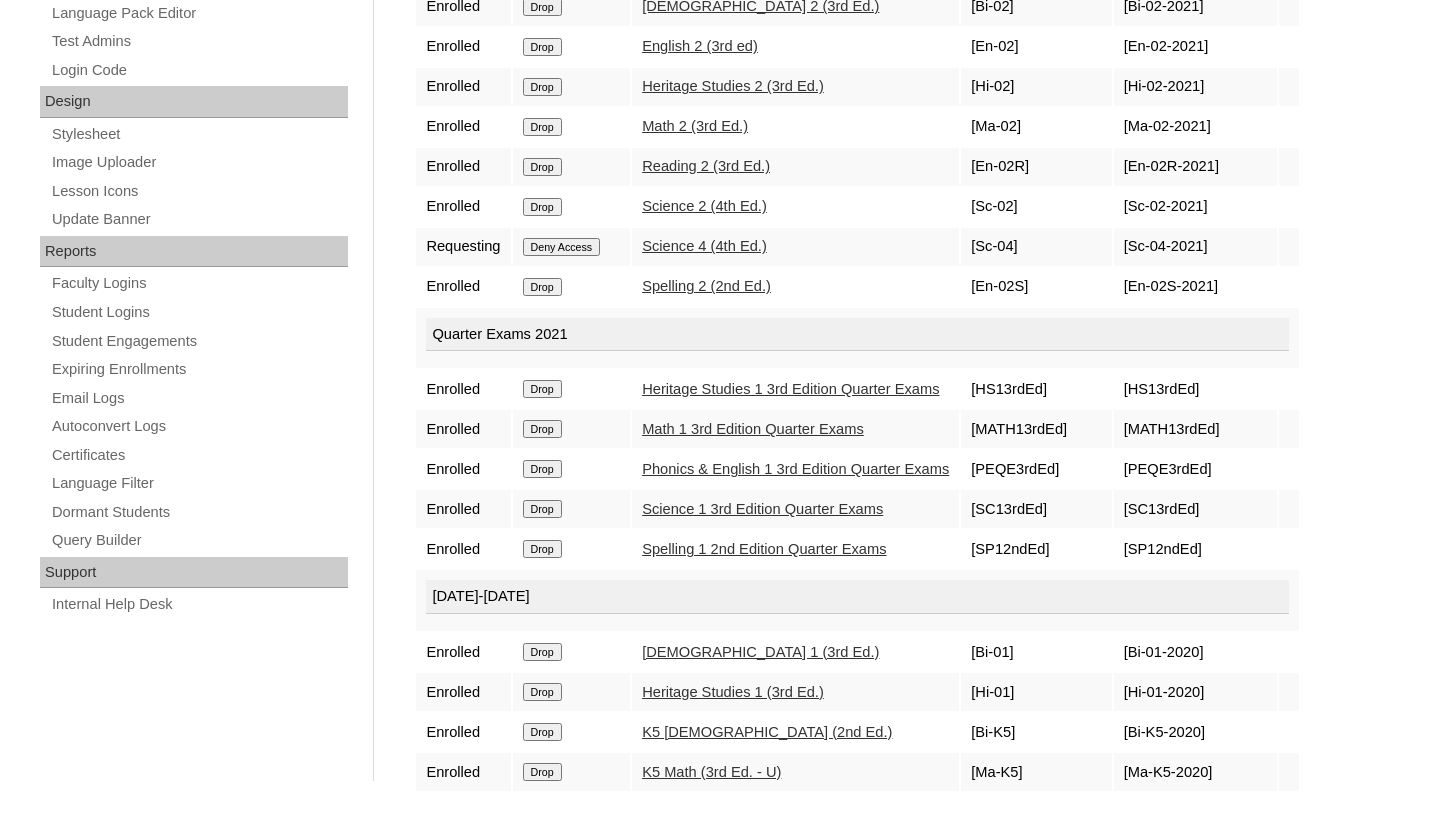 click on "Drop" at bounding box center (542, -518) 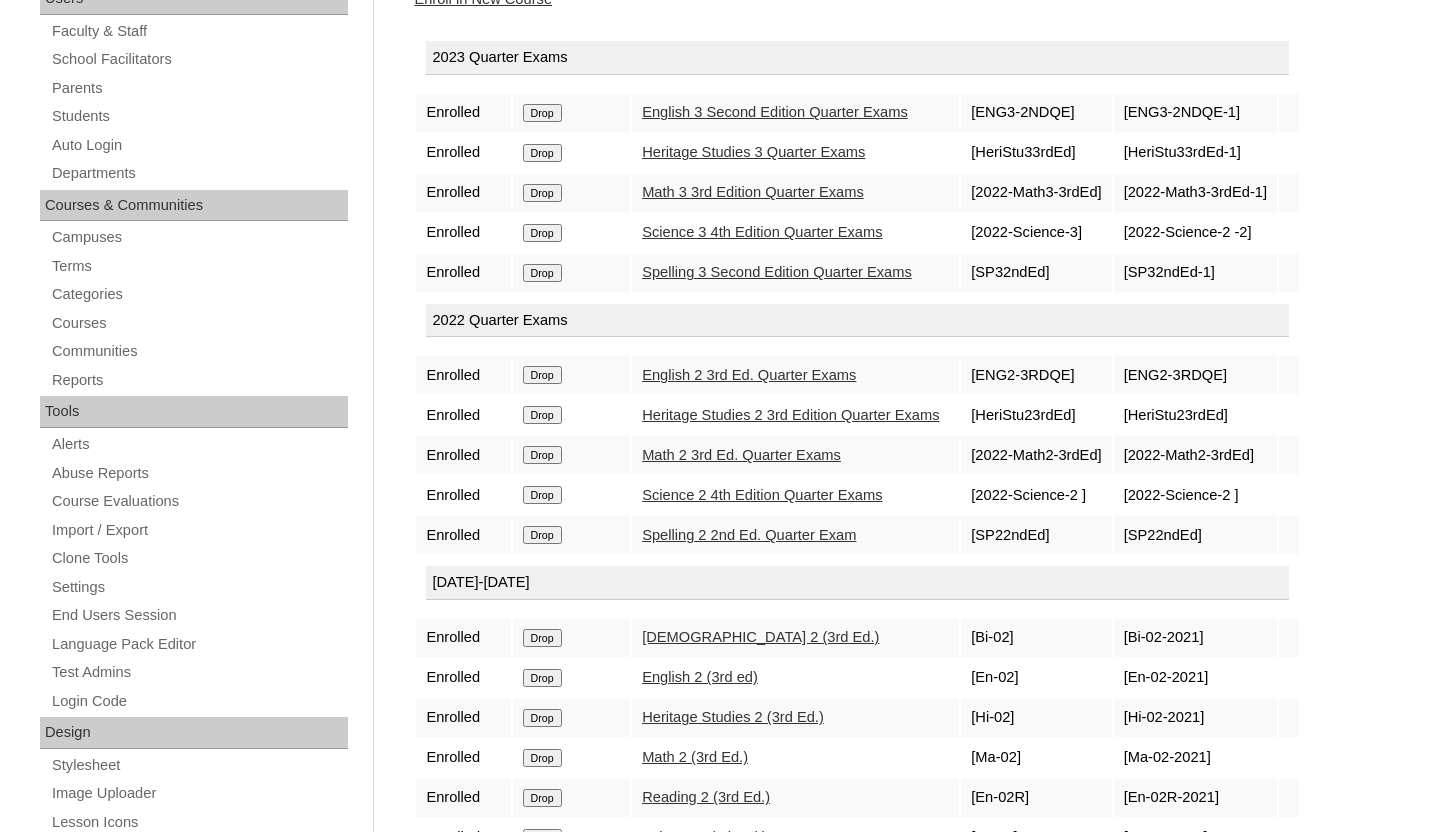 scroll, scrollTop: 930, scrollLeft: 0, axis: vertical 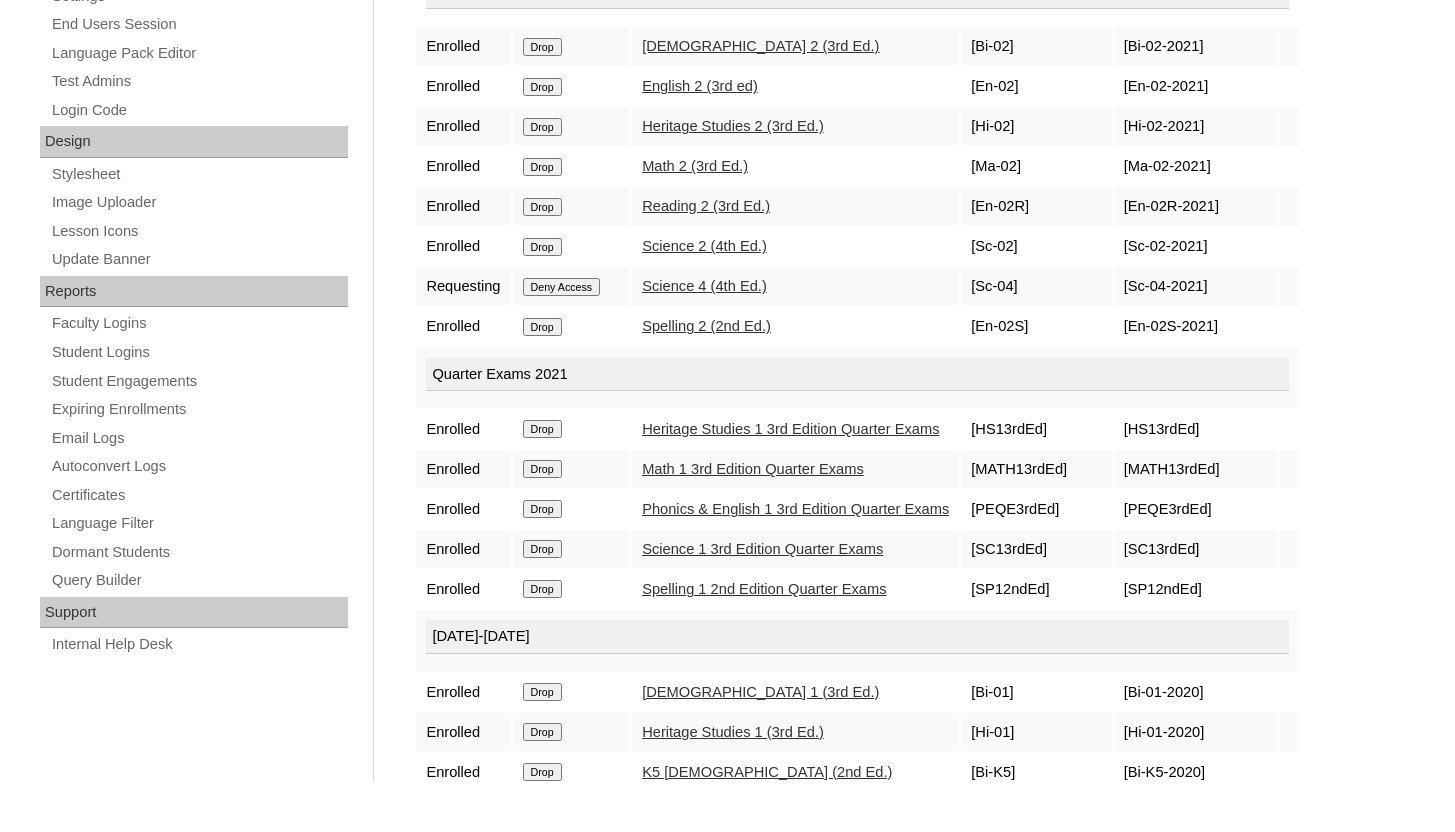 click on "Drop" at bounding box center (542, -478) 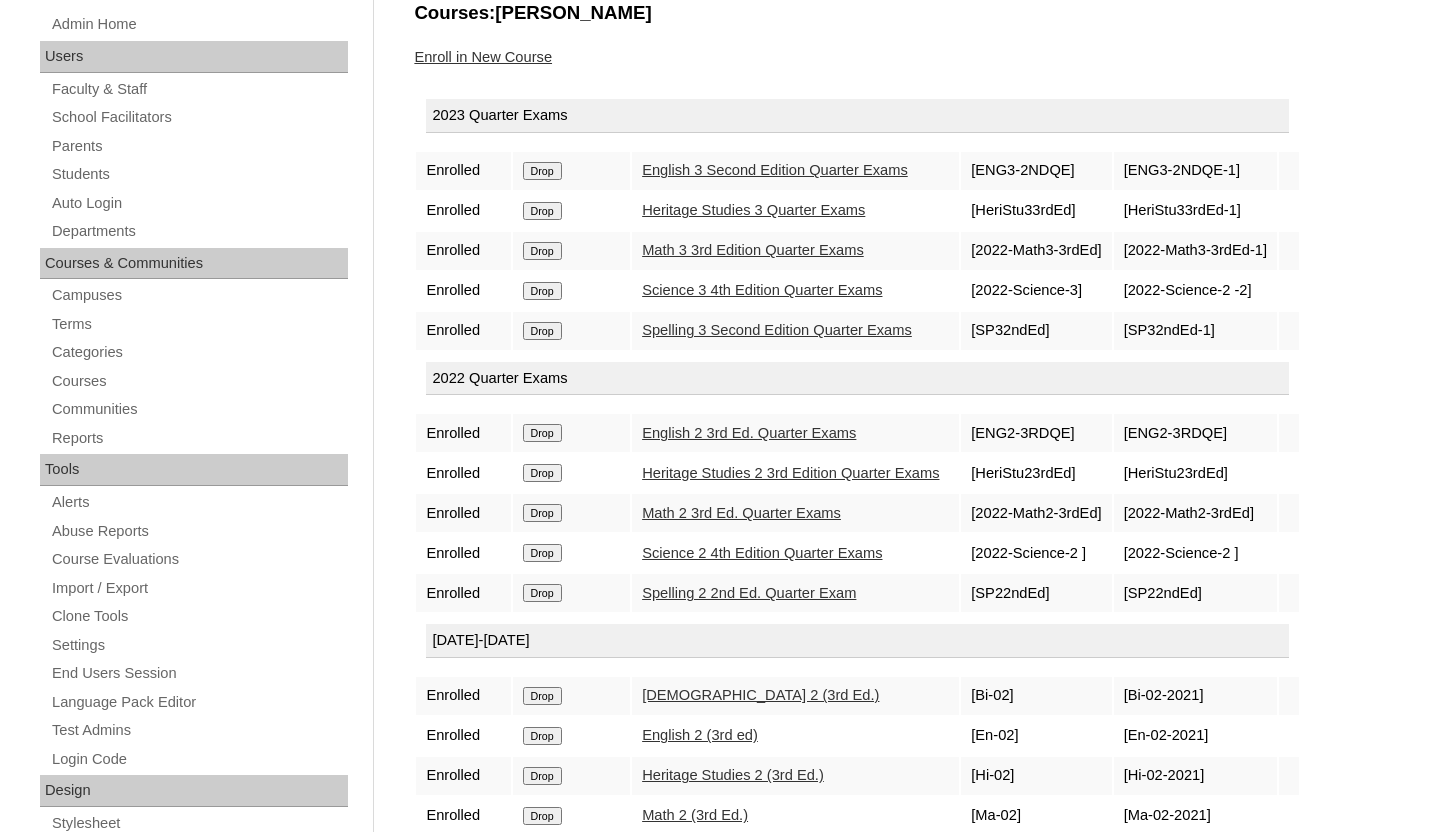 scroll, scrollTop: 889, scrollLeft: 0, axis: vertical 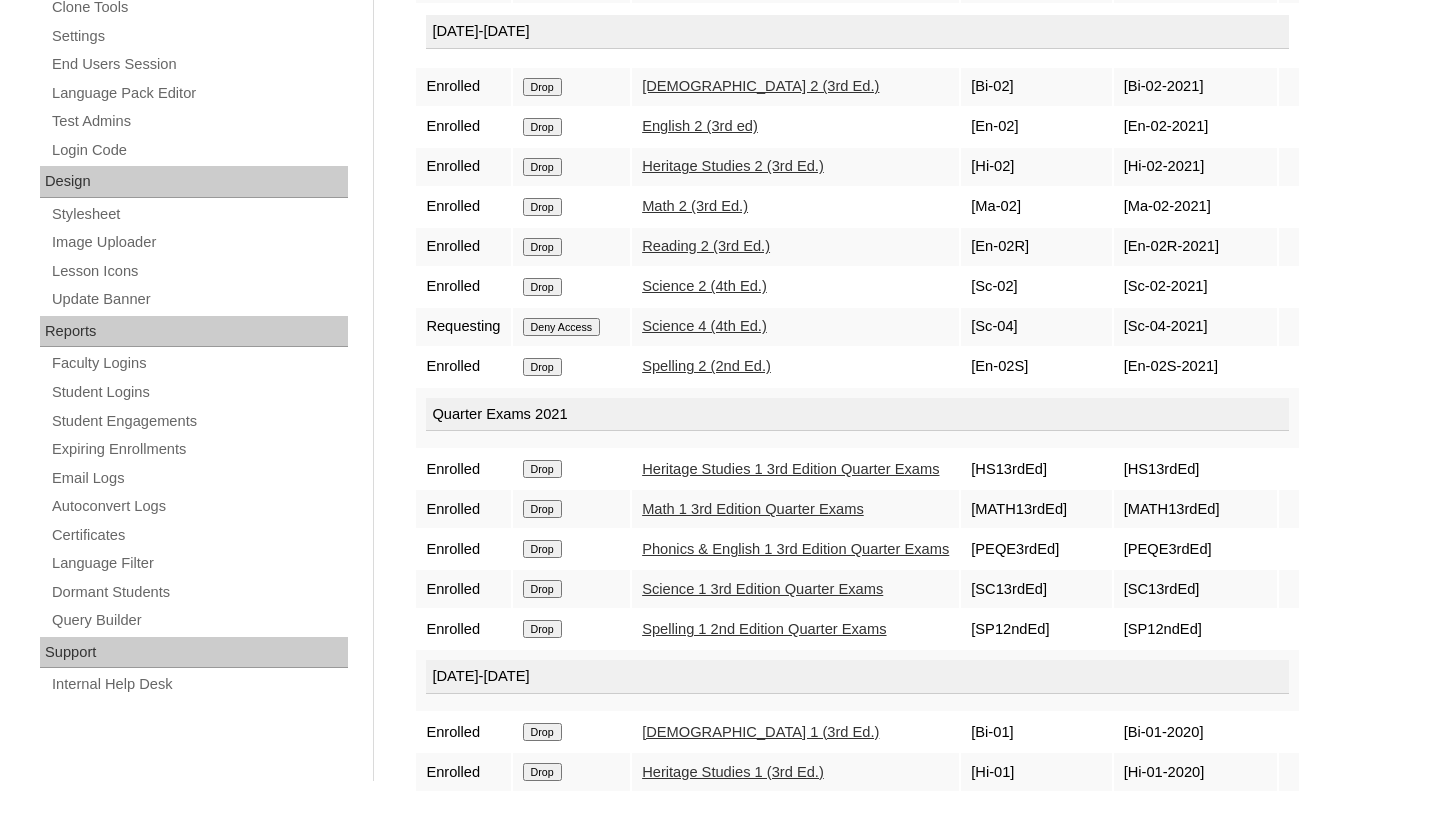 click on "Drop" at bounding box center [542, -438] 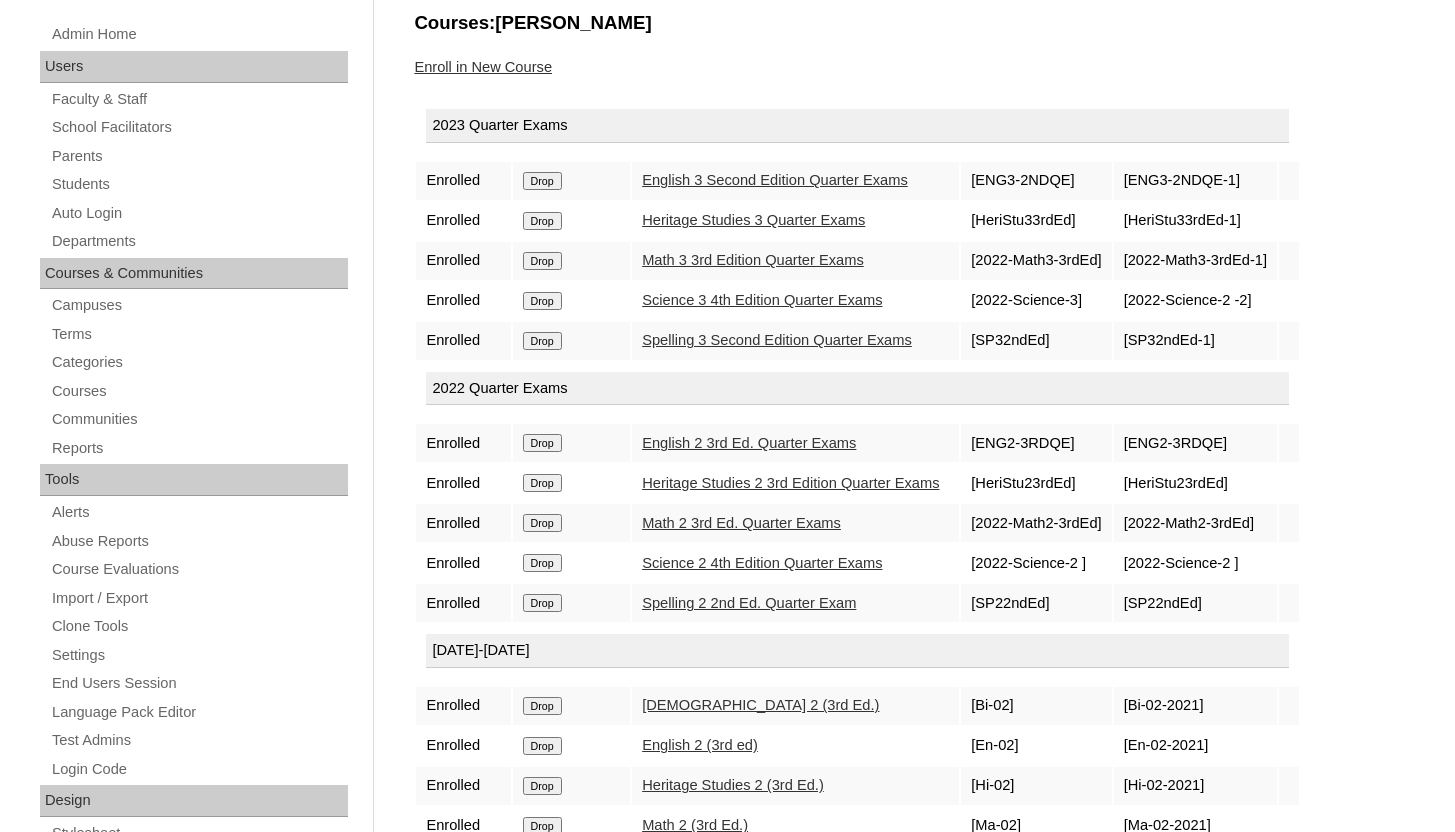 scroll, scrollTop: 849, scrollLeft: 0, axis: vertical 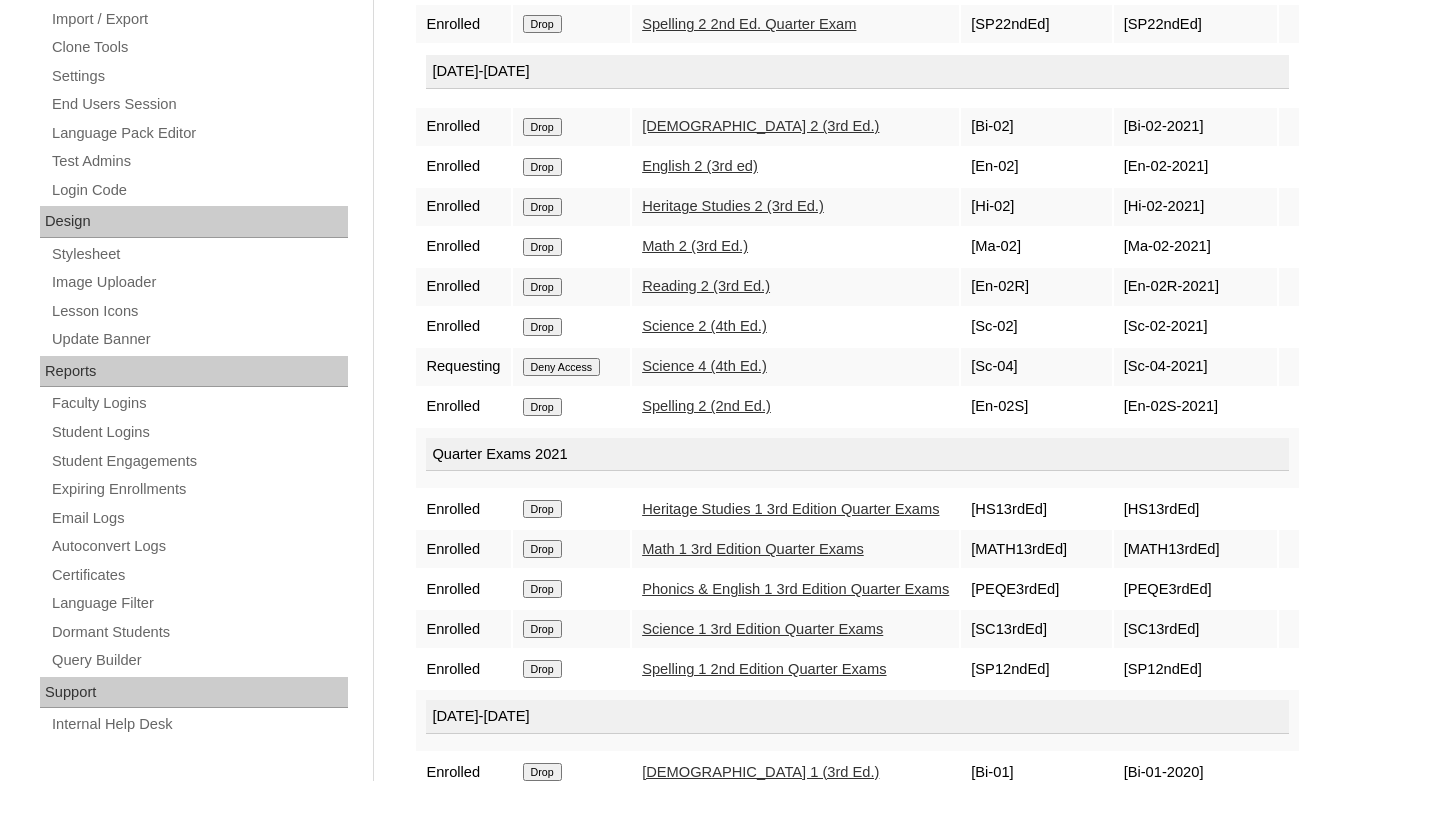 click on "Drop" at bounding box center [542, -398] 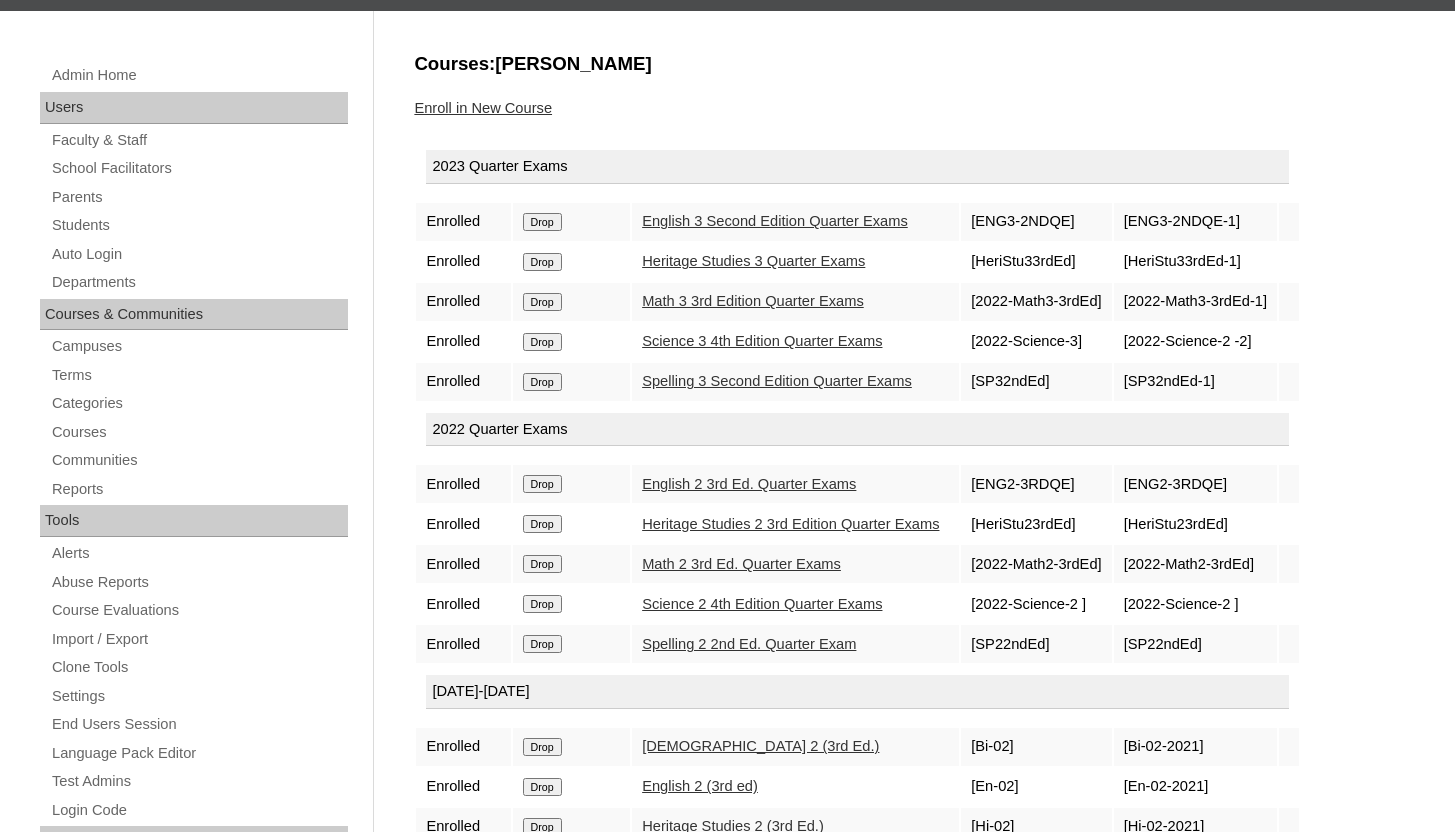 scroll, scrollTop: 797, scrollLeft: 0, axis: vertical 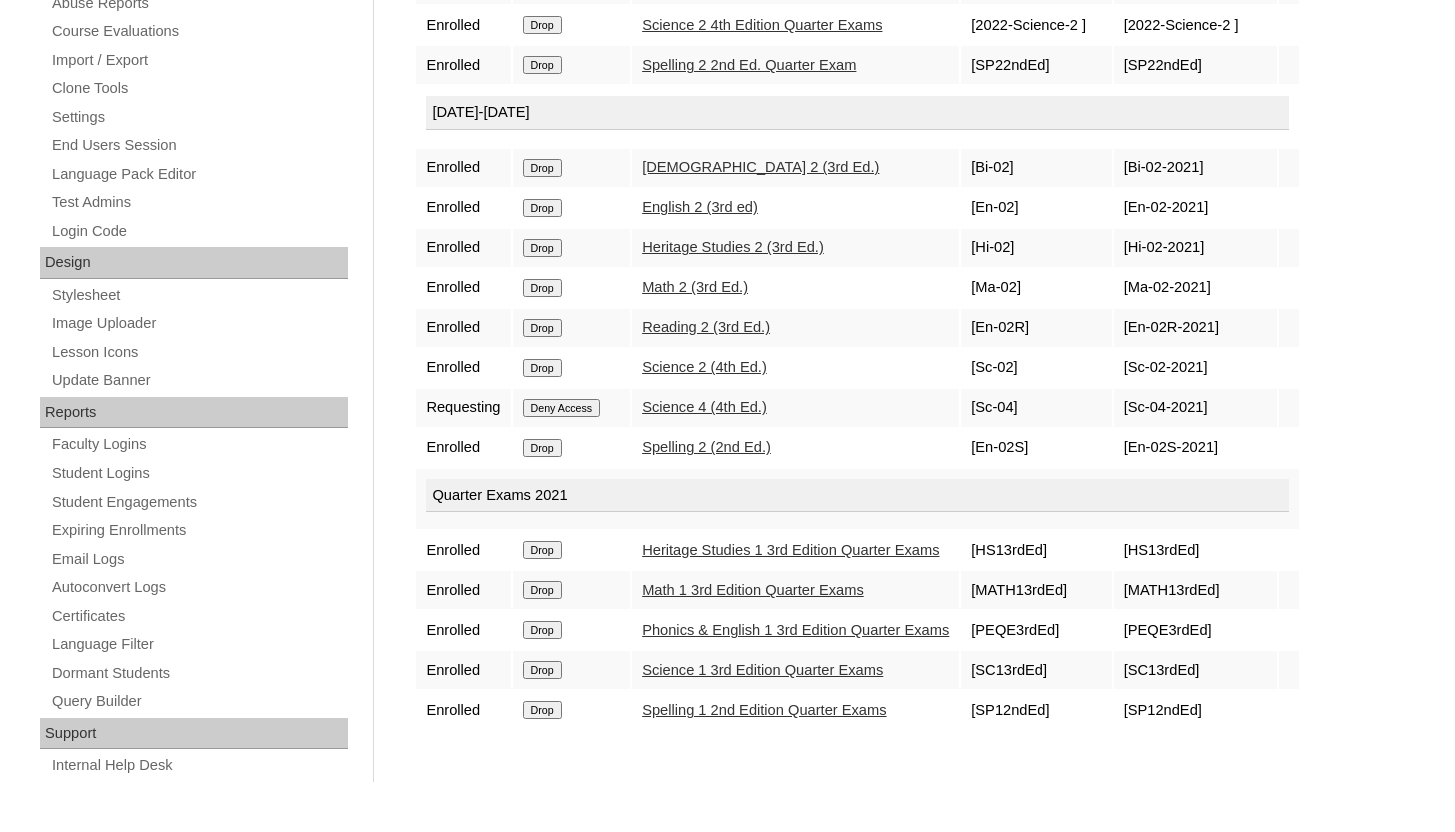 click on "Drop" at bounding box center (542, -357) 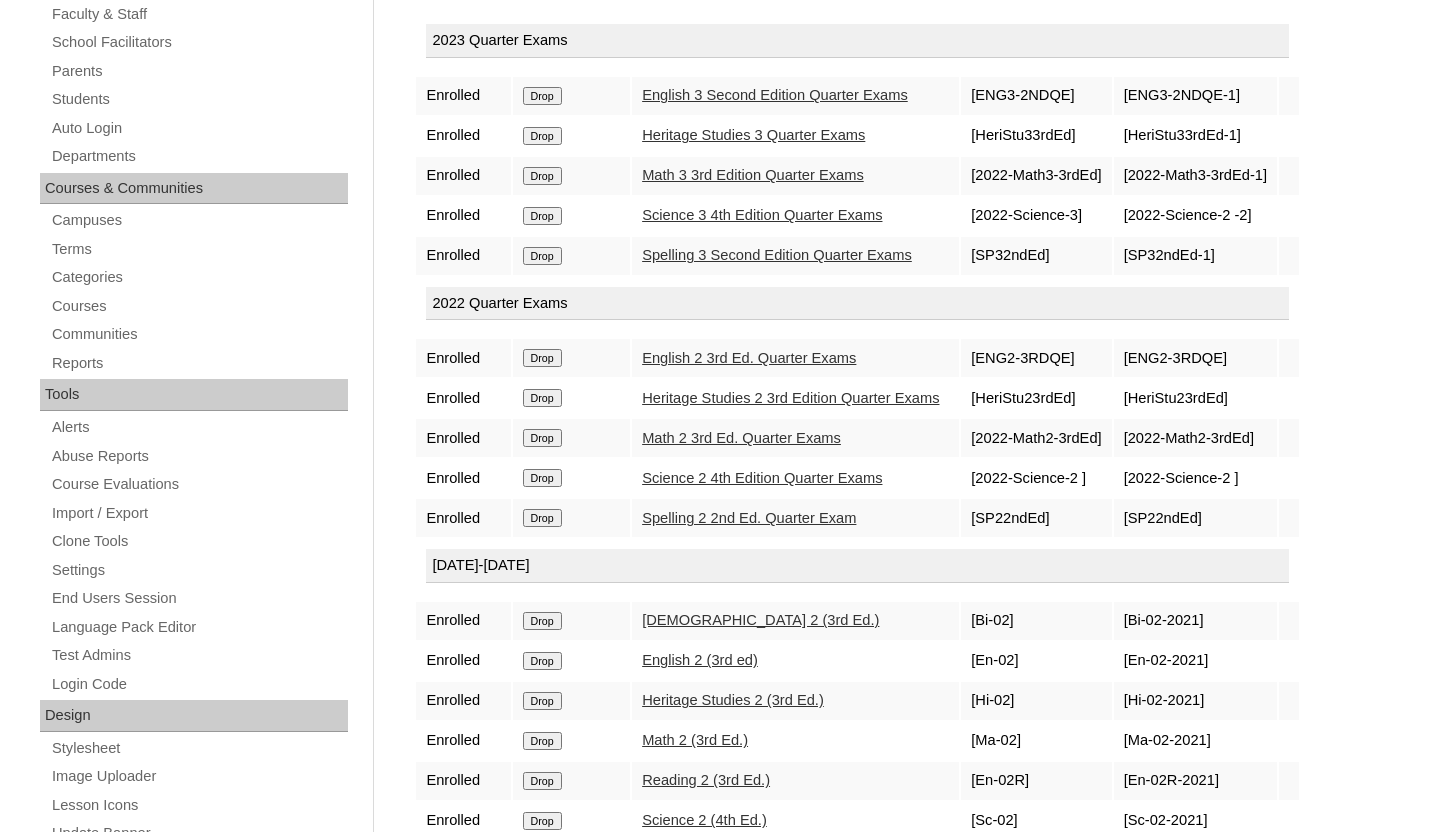 scroll, scrollTop: 797, scrollLeft: 0, axis: vertical 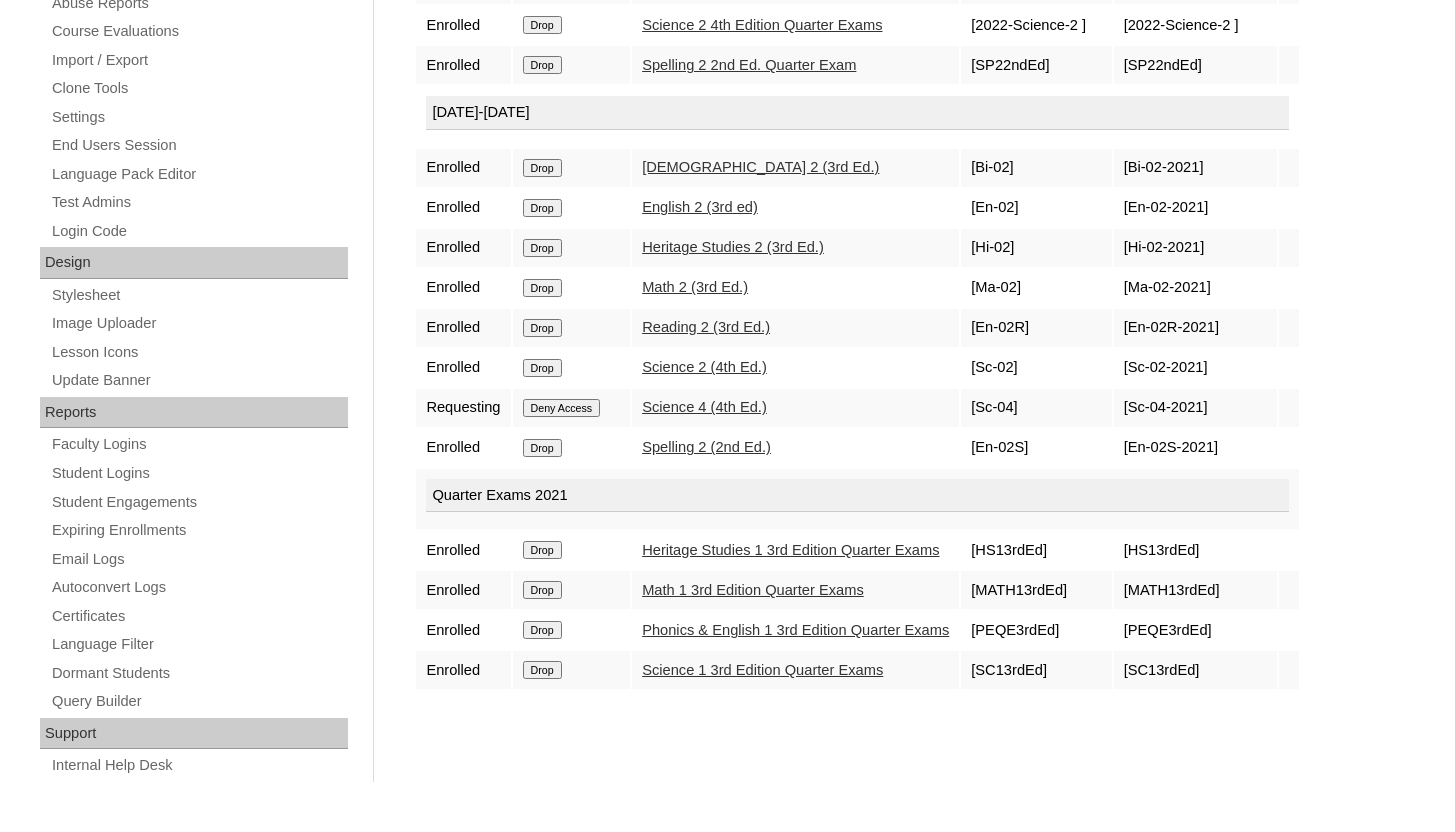 click on "Drop" at bounding box center (542, -357) 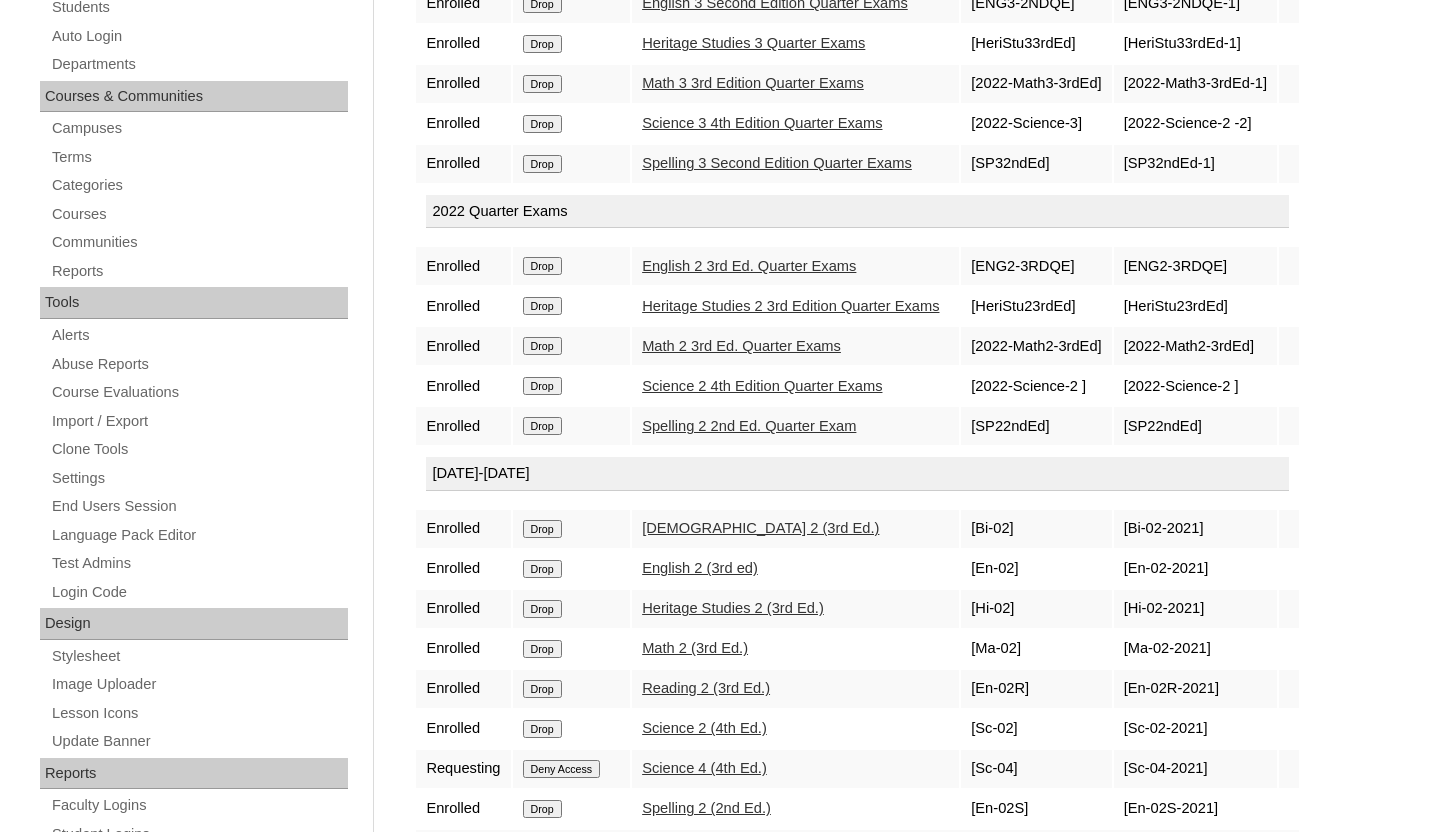scroll, scrollTop: 719, scrollLeft: 0, axis: vertical 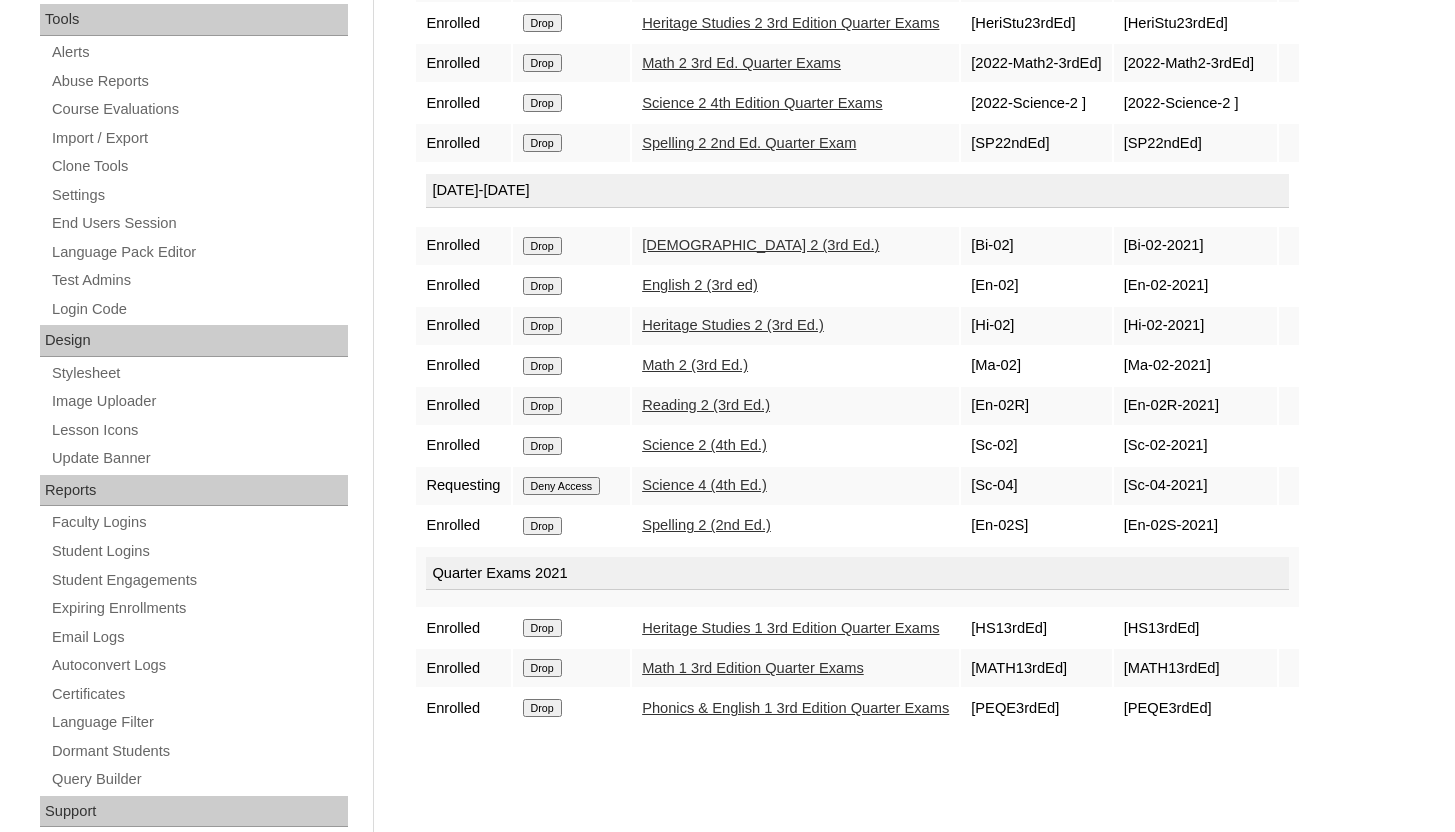 click on "Drop" at bounding box center [572, 708] 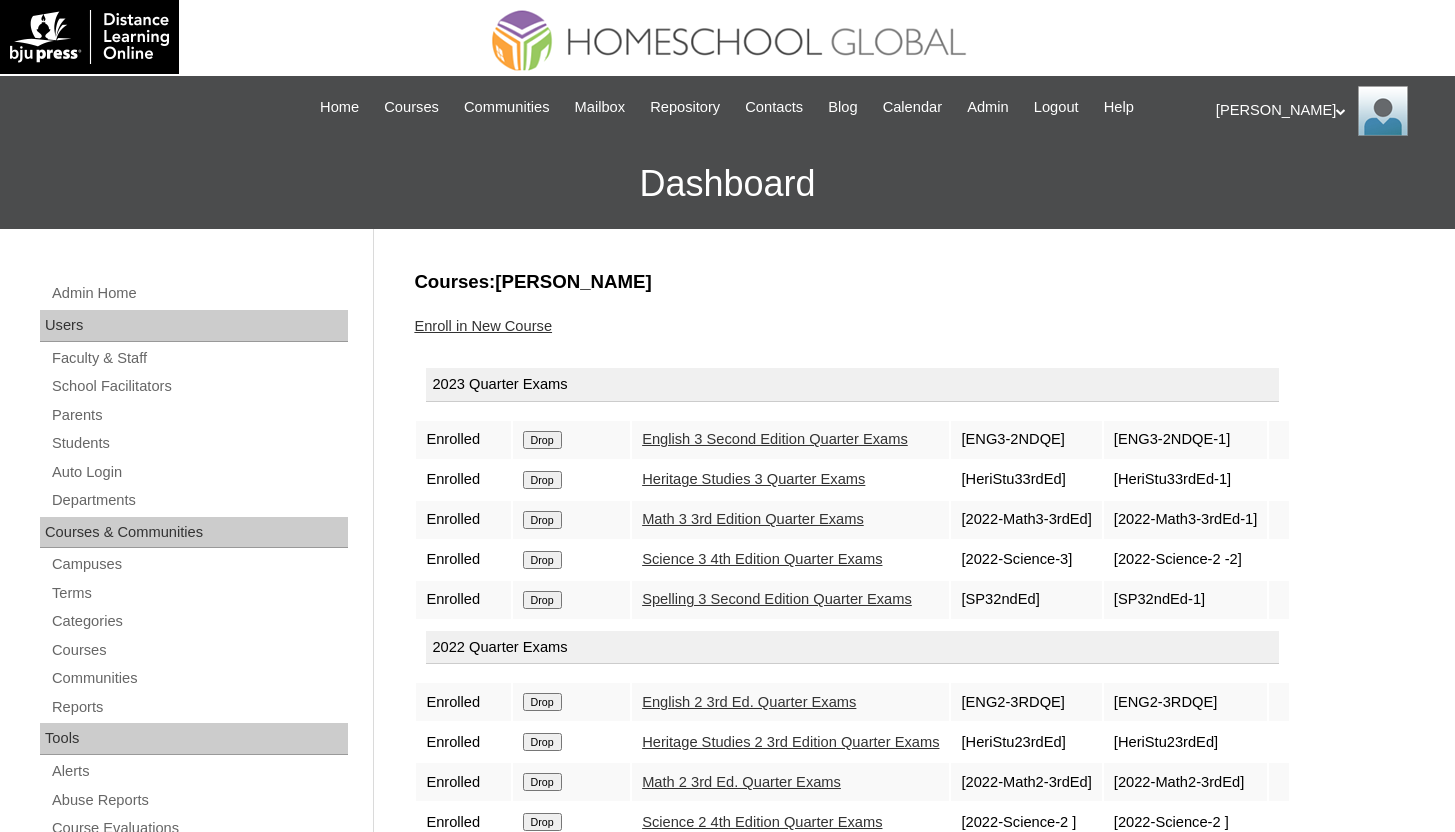 scroll, scrollTop: 797, scrollLeft: 0, axis: vertical 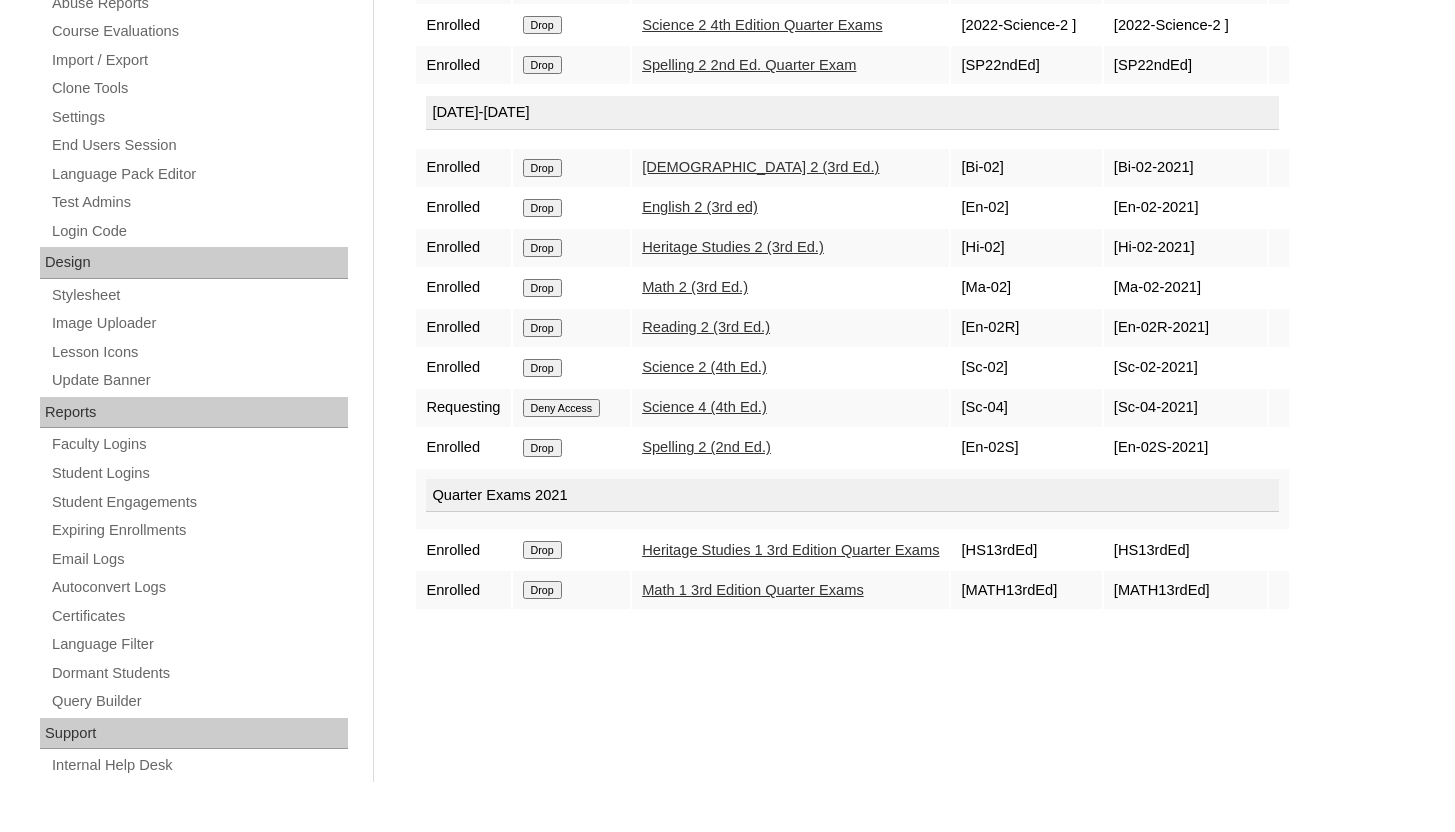 click on "Drop" at bounding box center [542, -357] 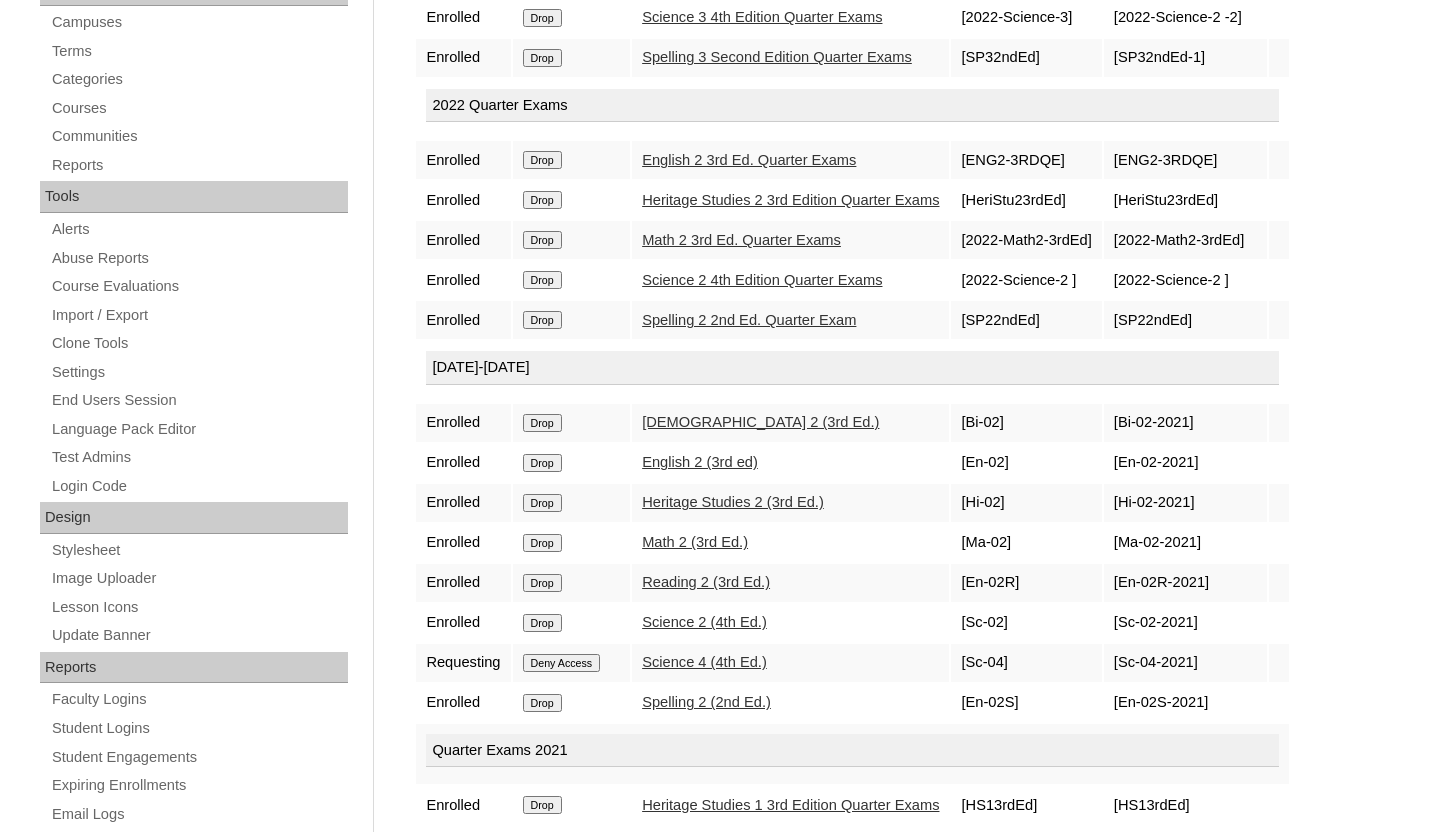 scroll, scrollTop: 797, scrollLeft: 0, axis: vertical 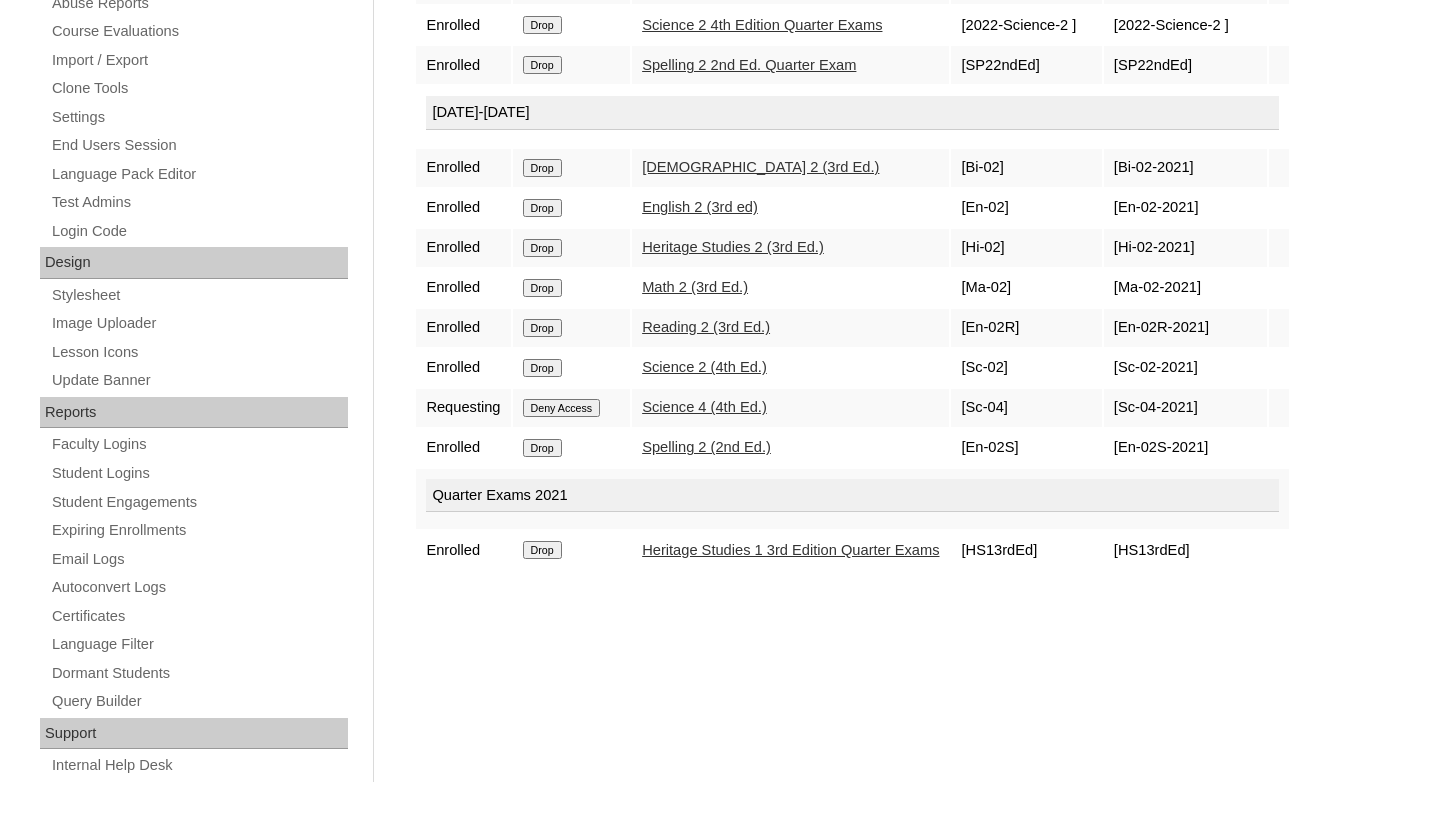 click on "Drop" at bounding box center (542, -357) 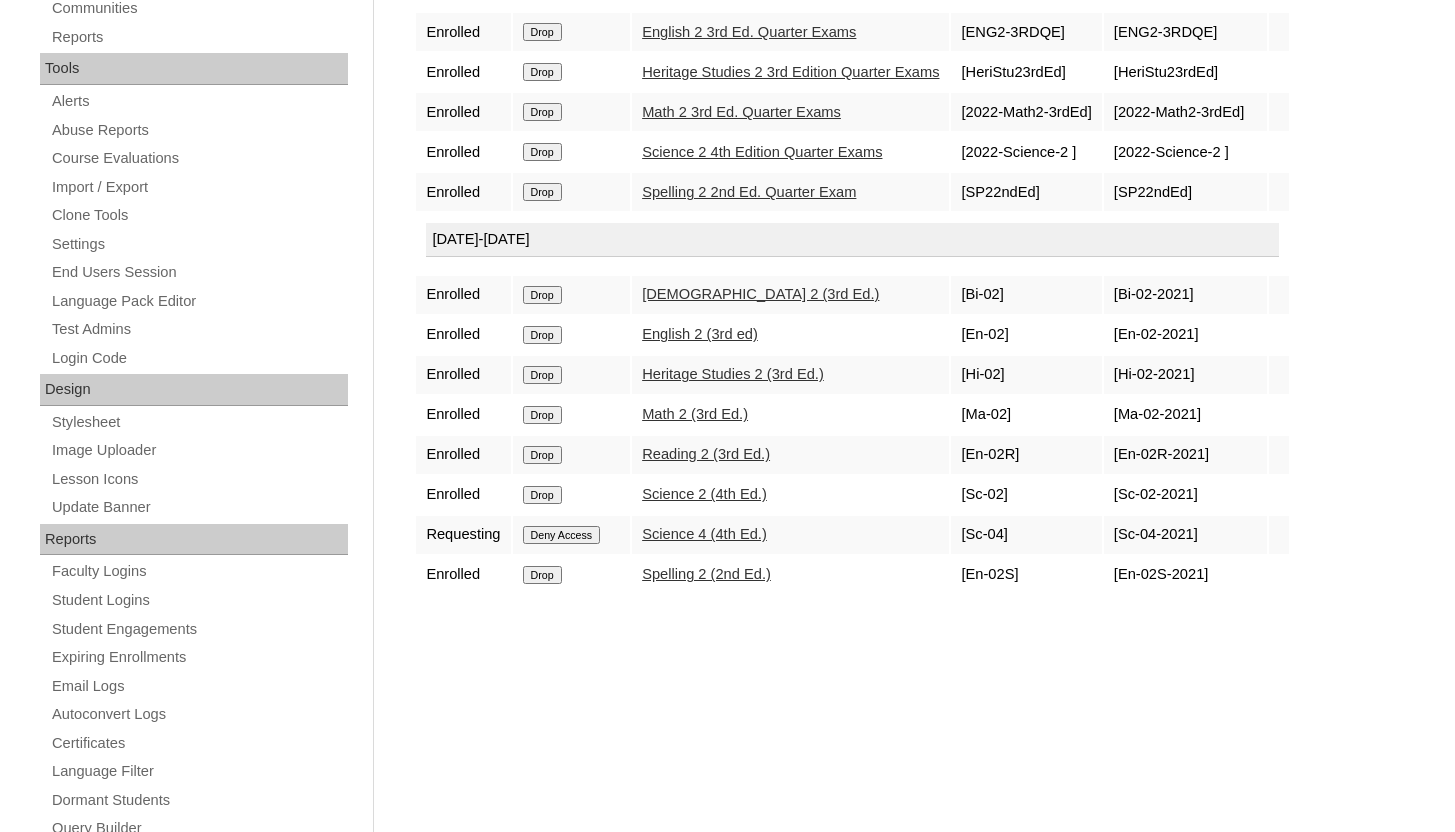 scroll, scrollTop: 797, scrollLeft: 0, axis: vertical 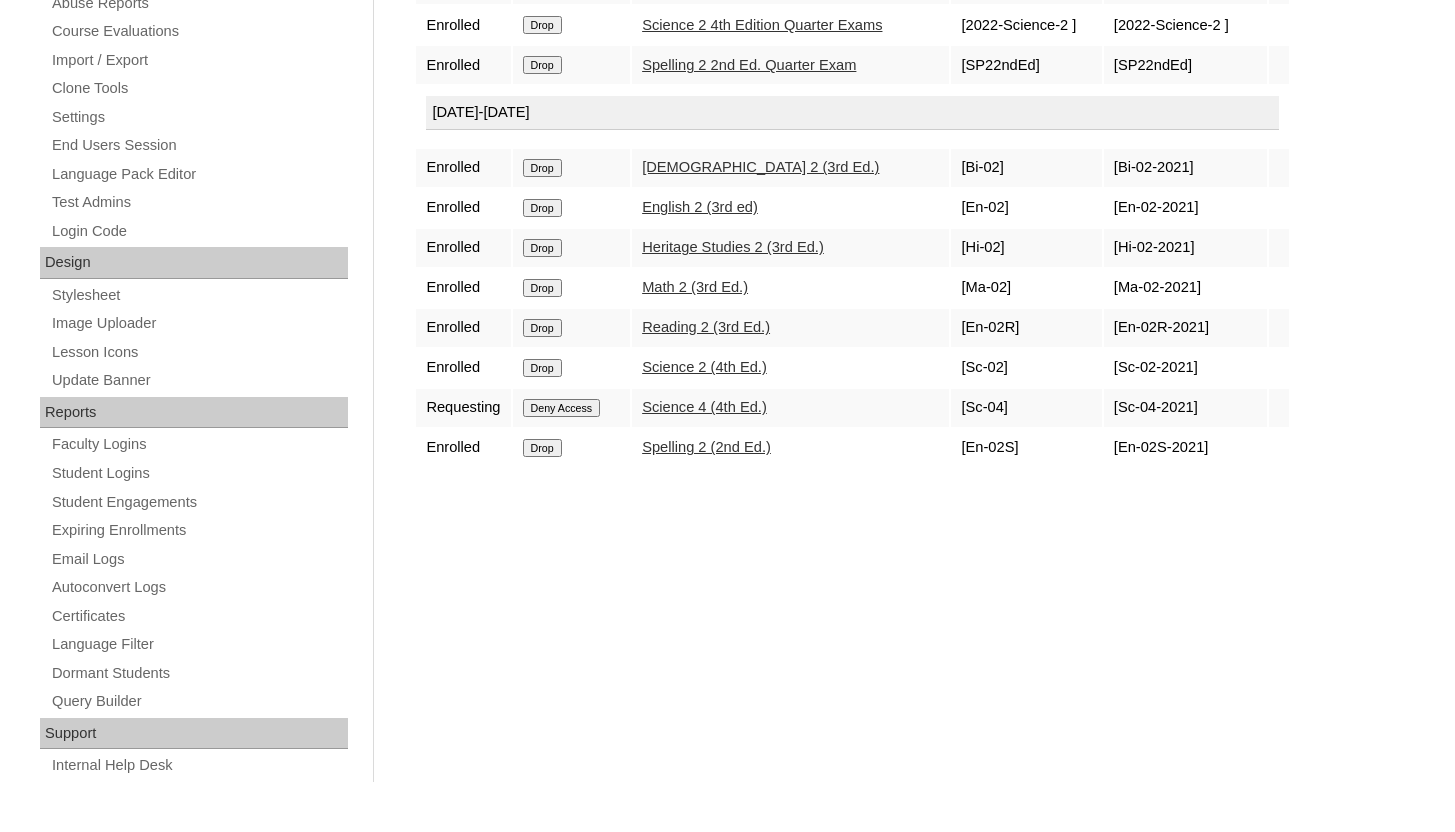 click on "Drop" at bounding box center (542, -357) 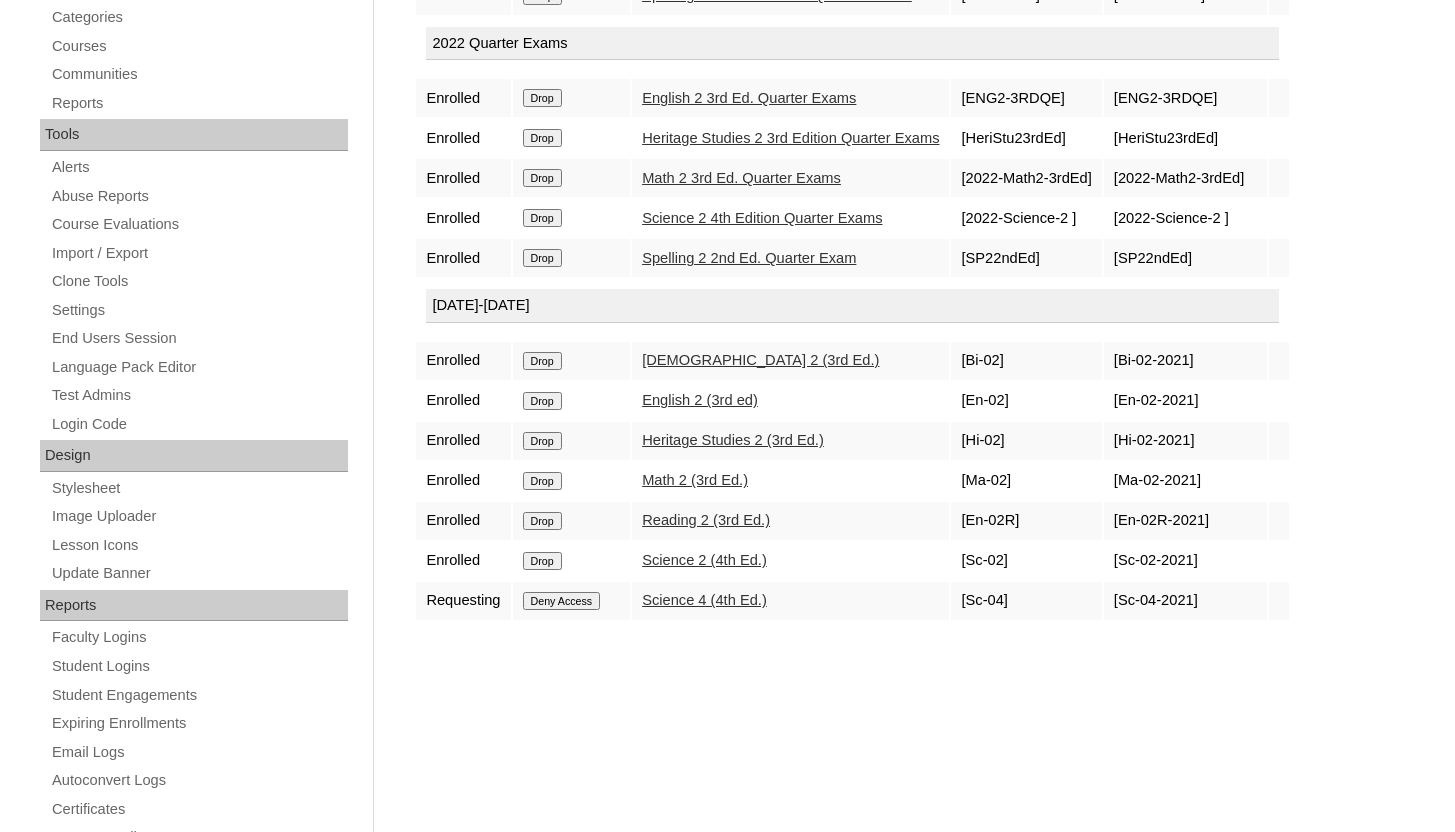 scroll, scrollTop: 797, scrollLeft: 0, axis: vertical 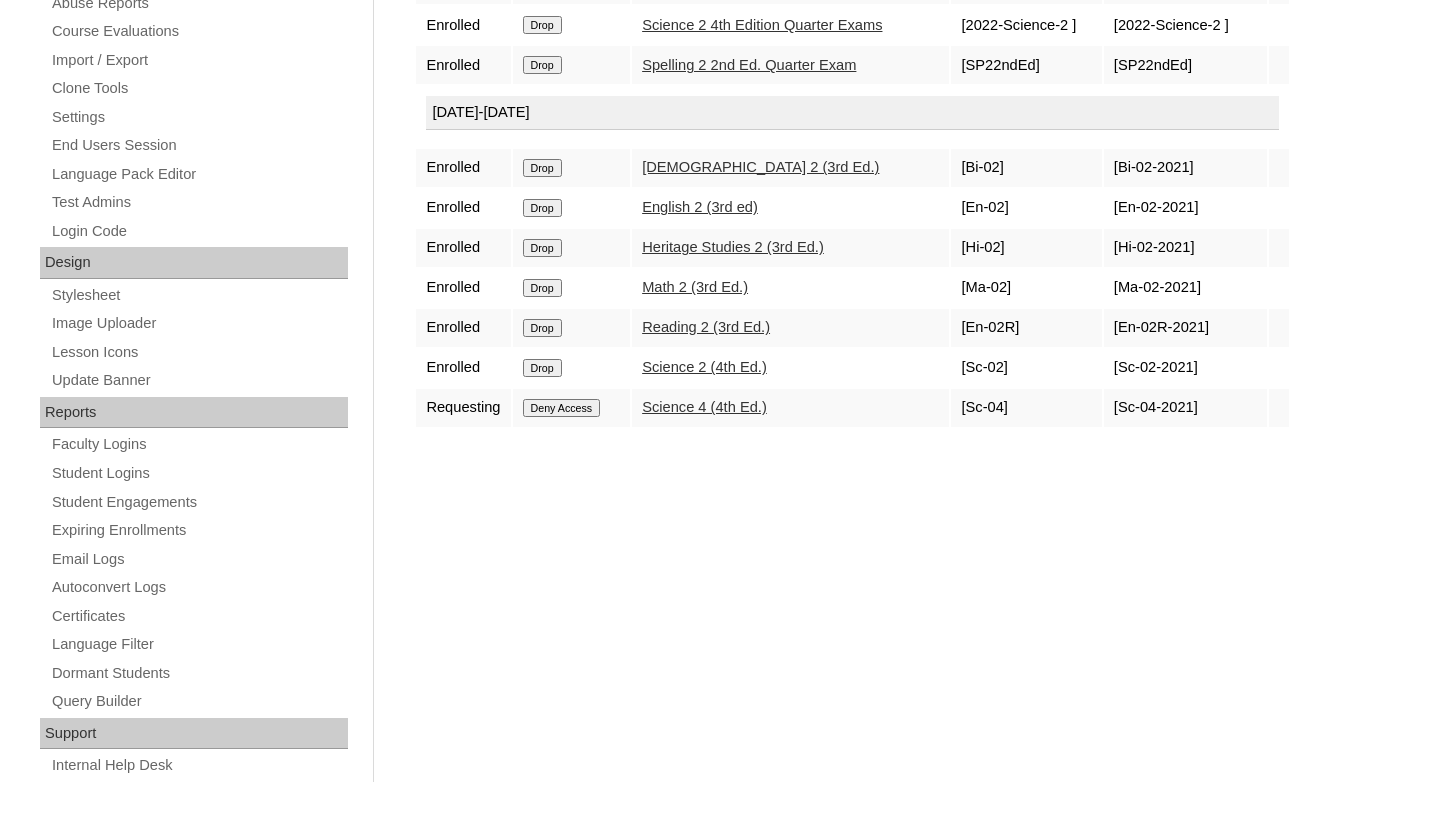 click on "Deny Access" at bounding box center (542, -357) 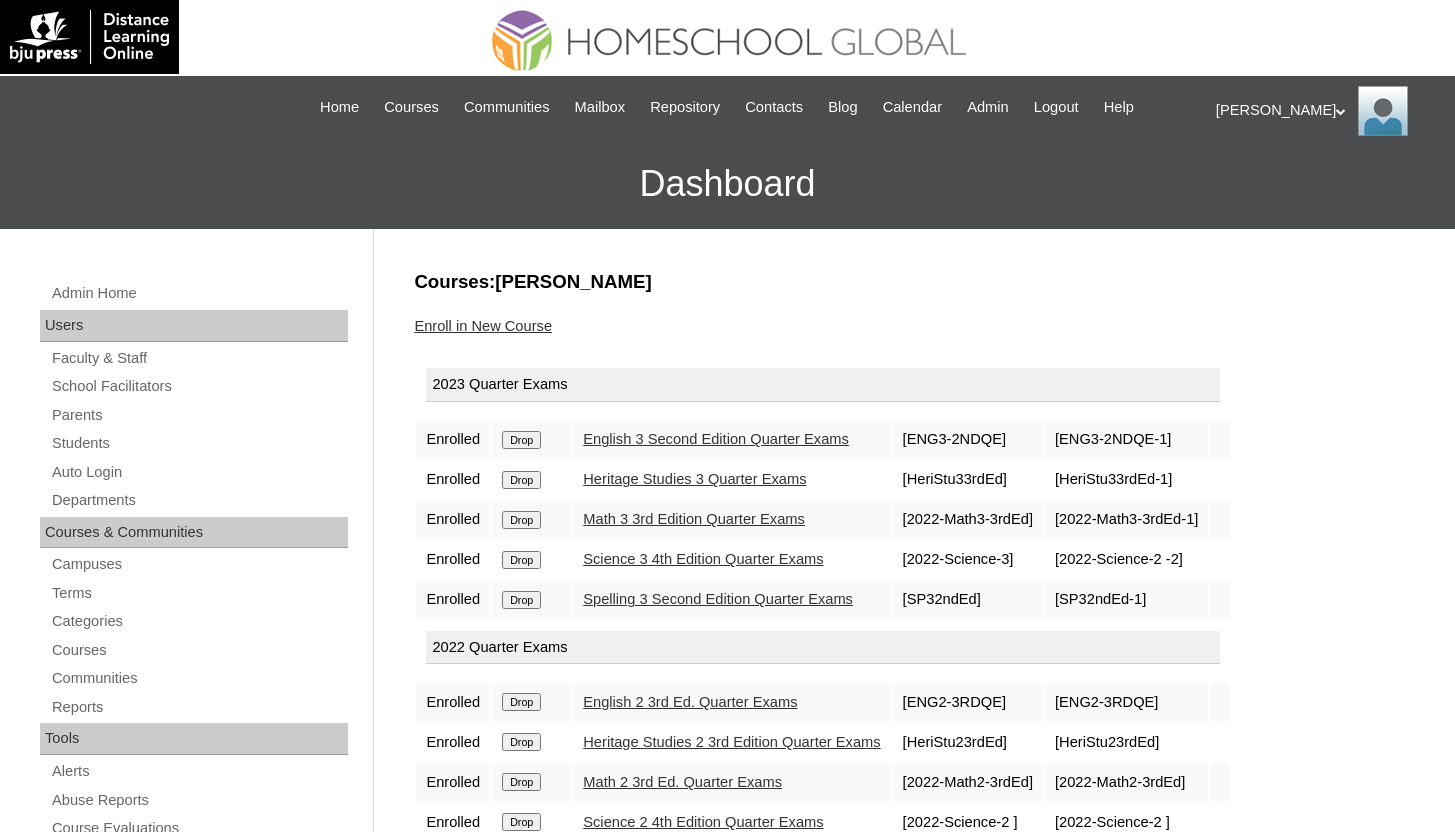 scroll, scrollTop: 797, scrollLeft: 0, axis: vertical 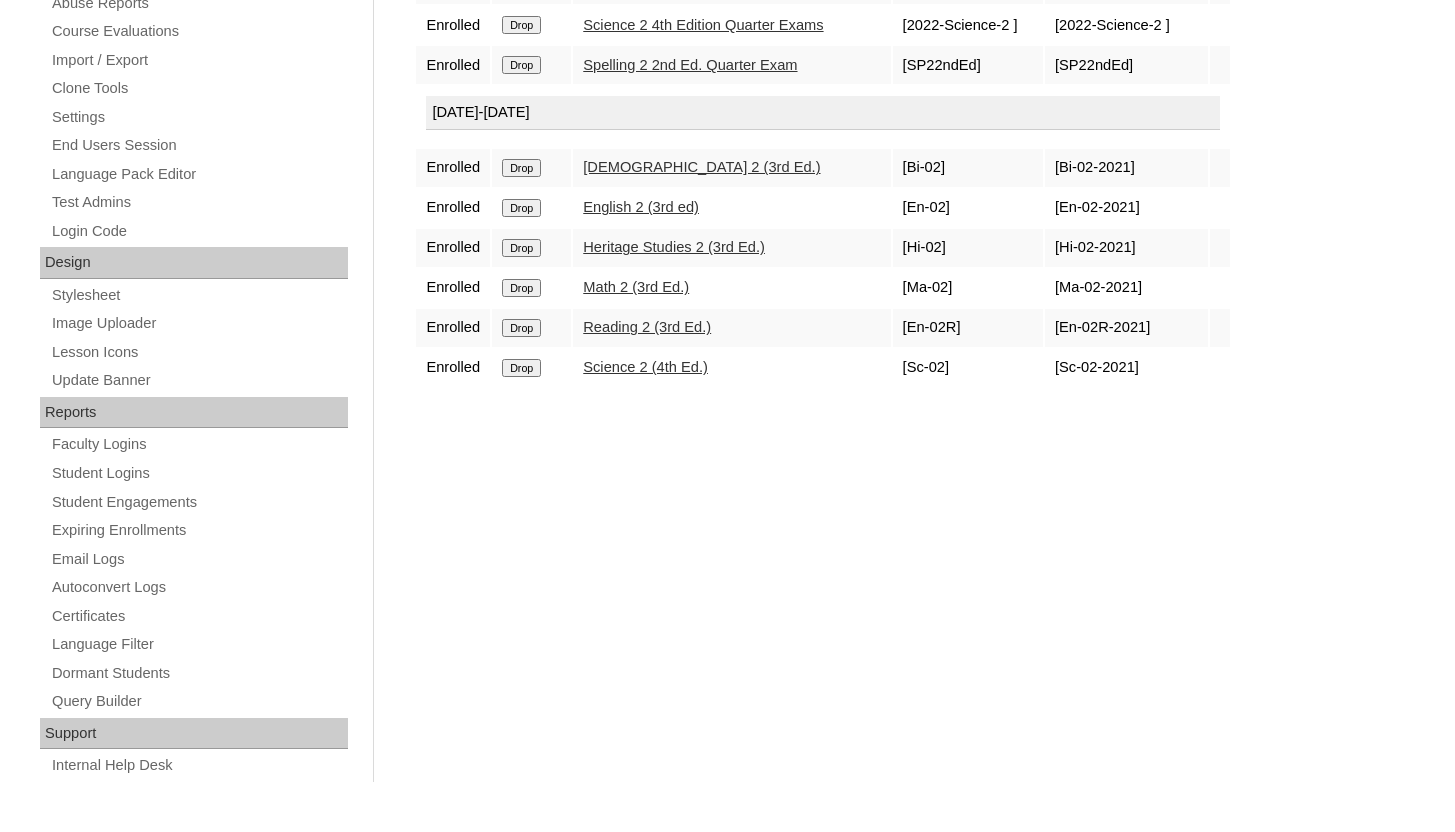 click on "Drop" at bounding box center (531, -358) 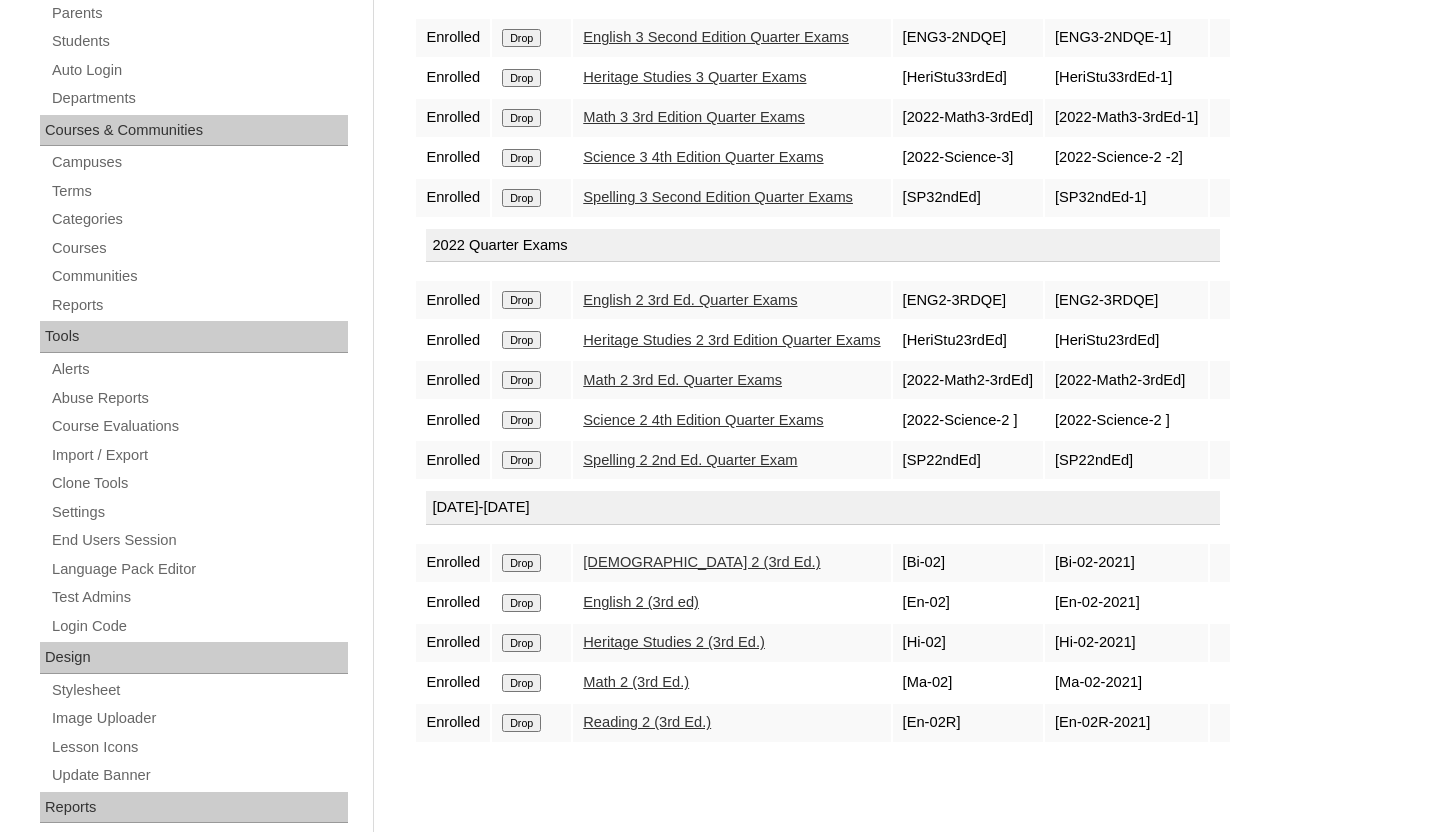 scroll, scrollTop: 405, scrollLeft: 0, axis: vertical 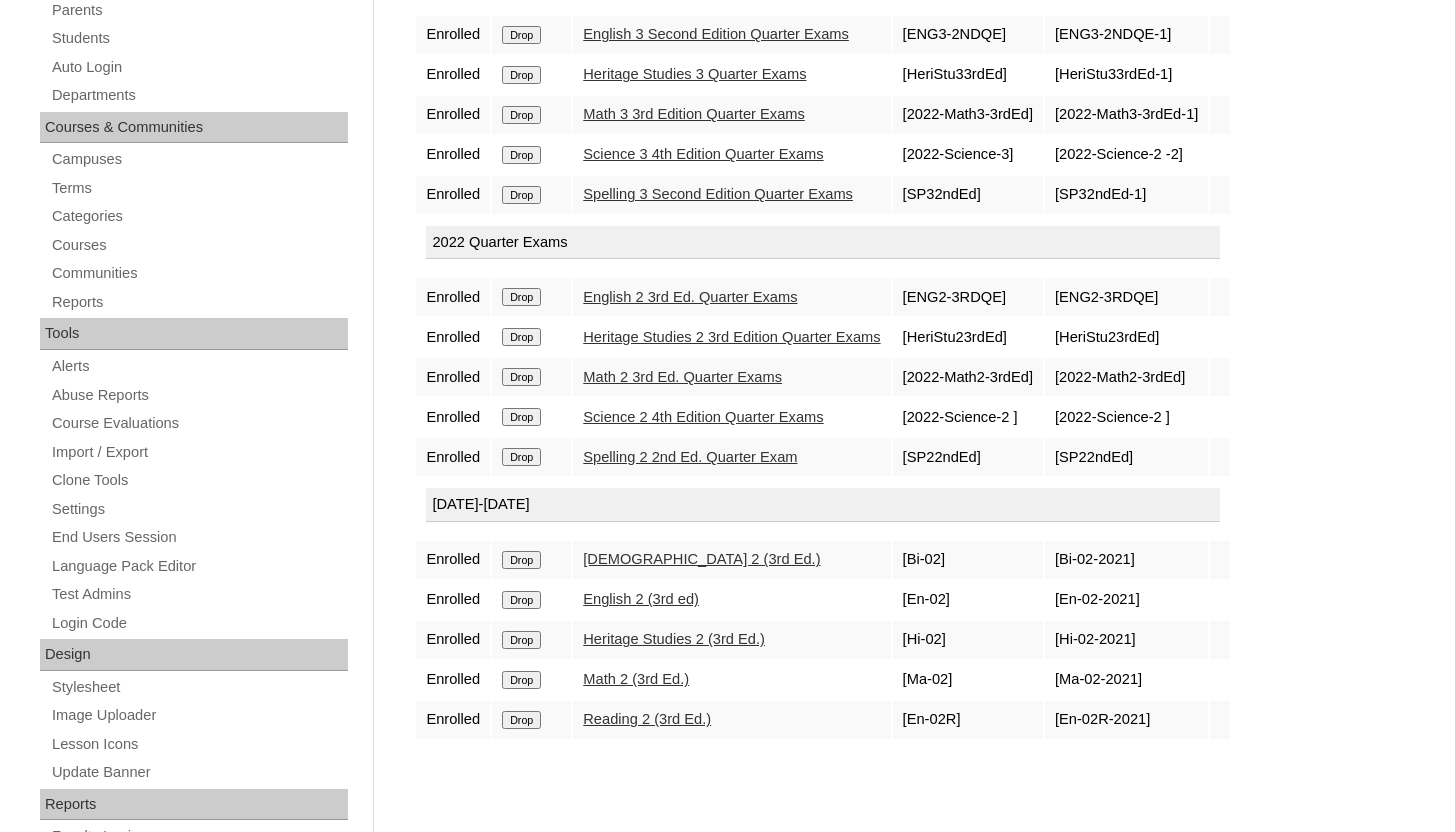 click on "Drop" at bounding box center [521, 35] 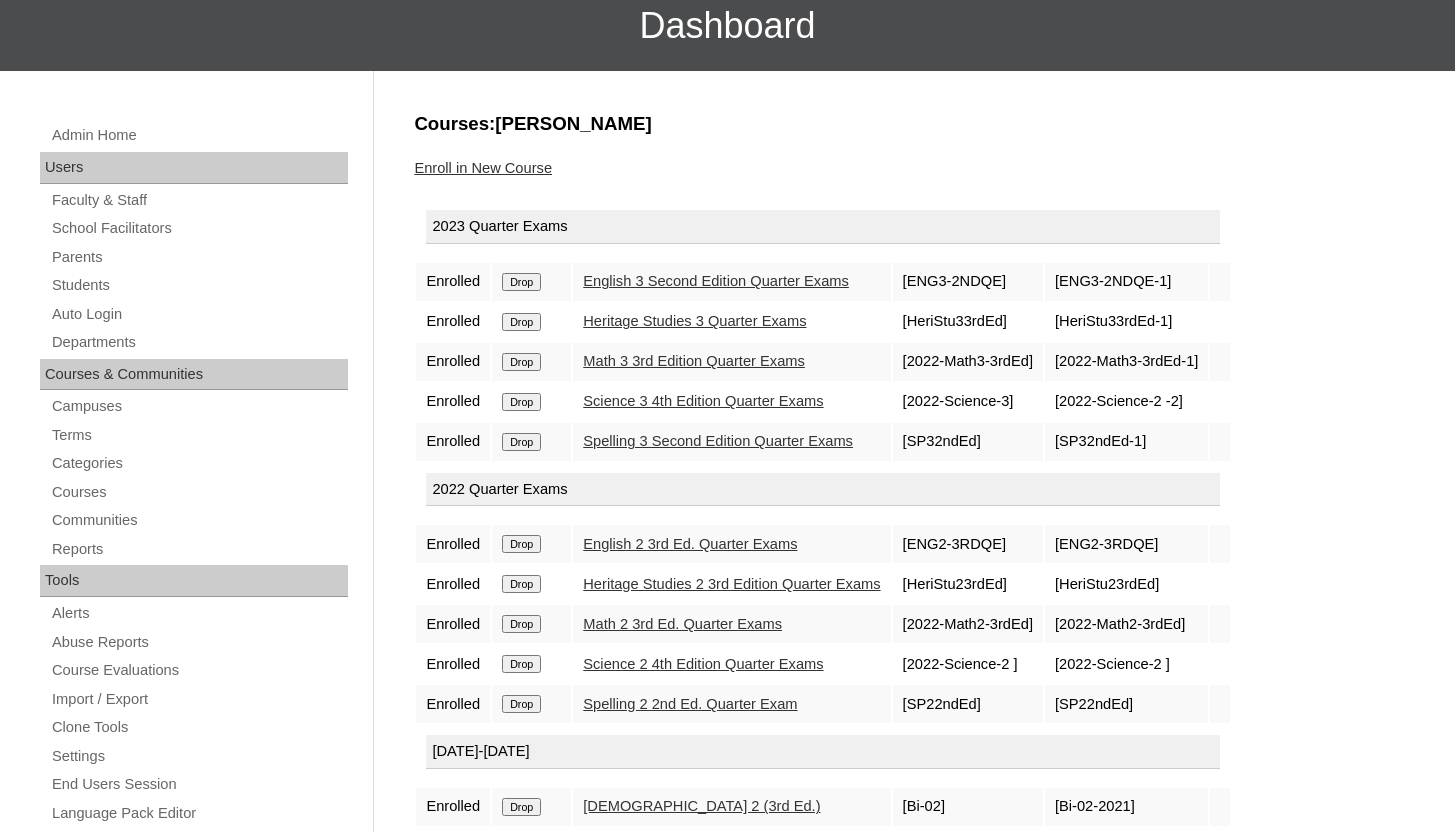 scroll, scrollTop: 0, scrollLeft: 0, axis: both 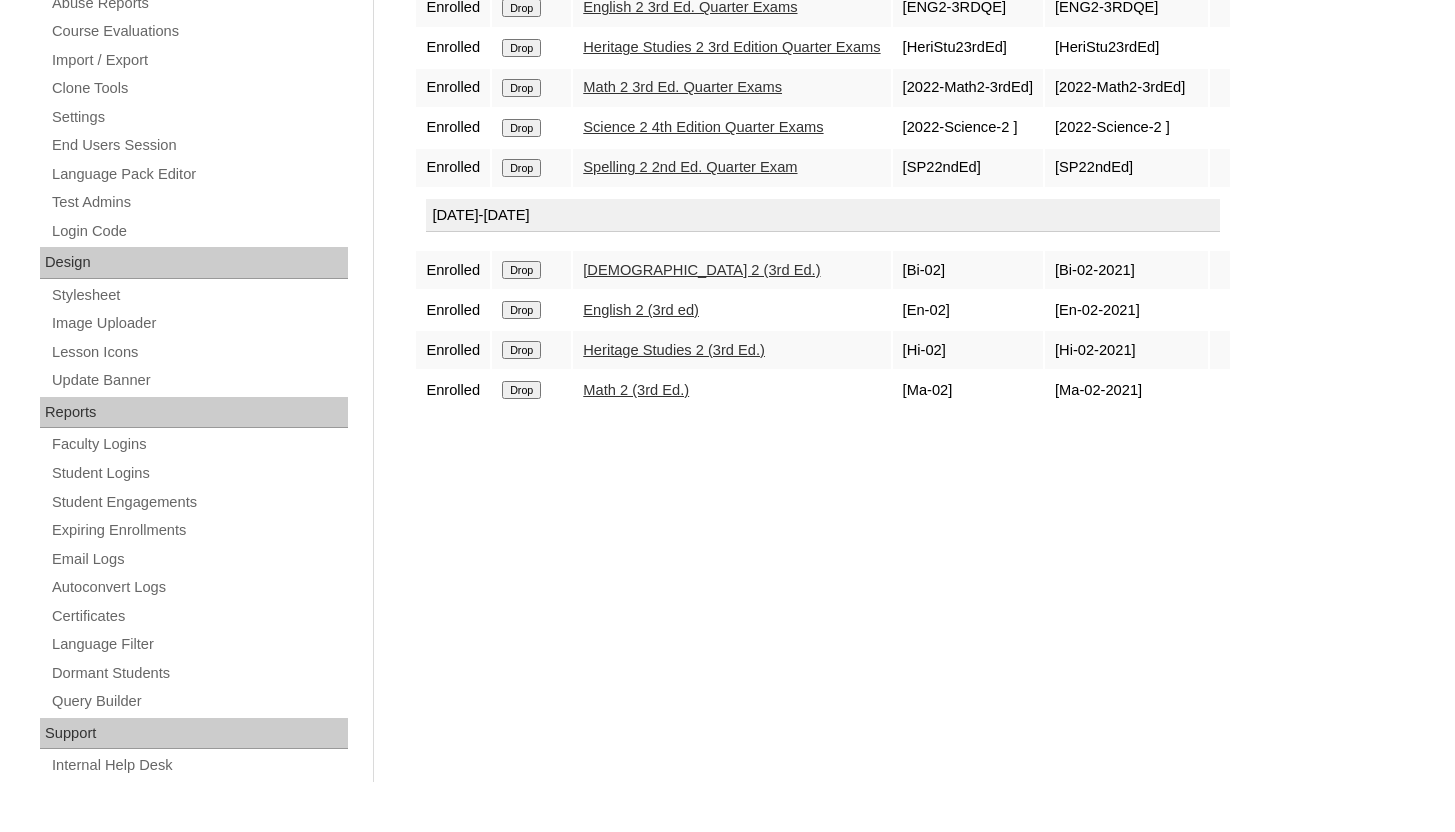 click on "Drop" at bounding box center [521, -357] 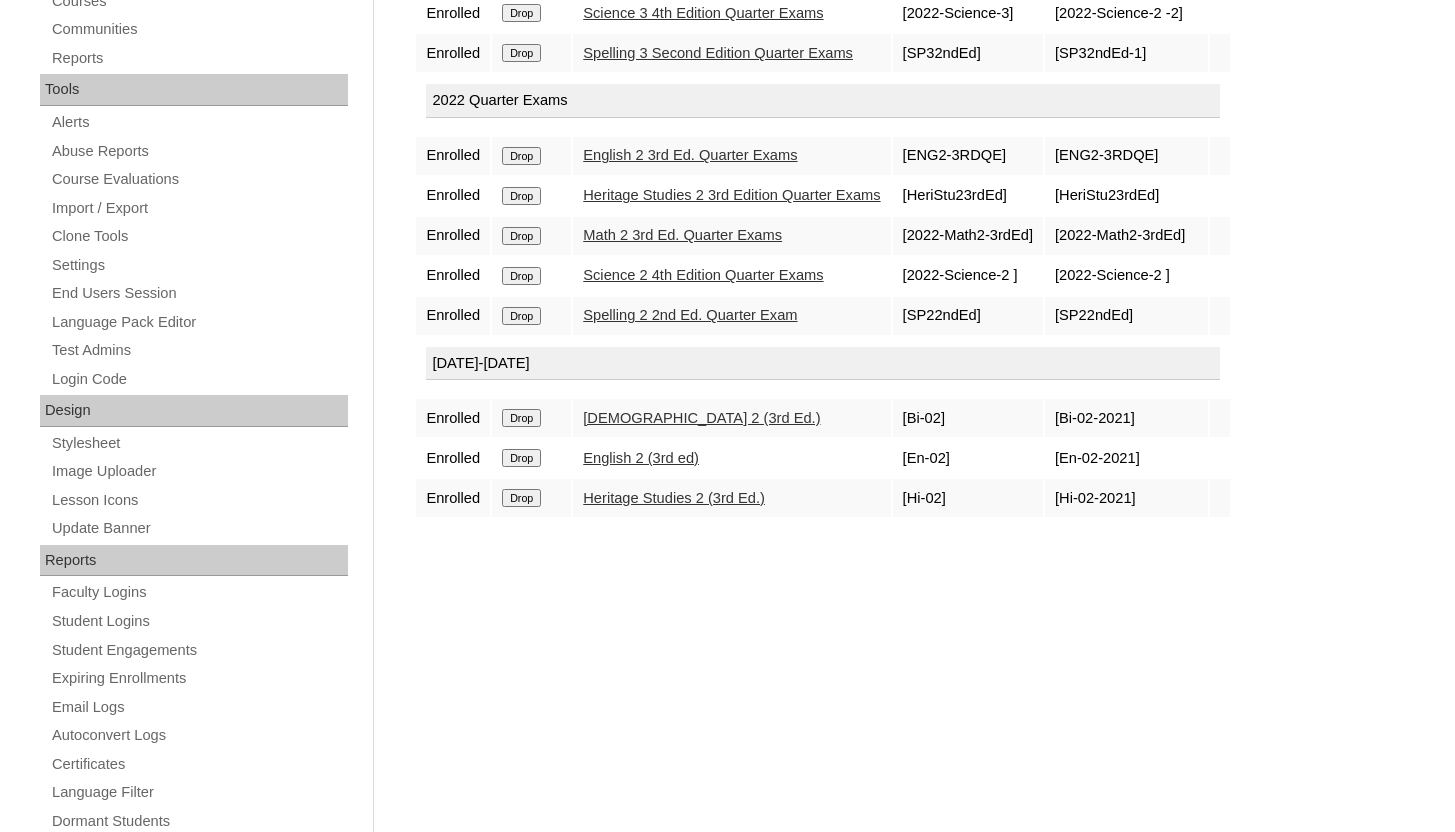 scroll, scrollTop: 797, scrollLeft: 0, axis: vertical 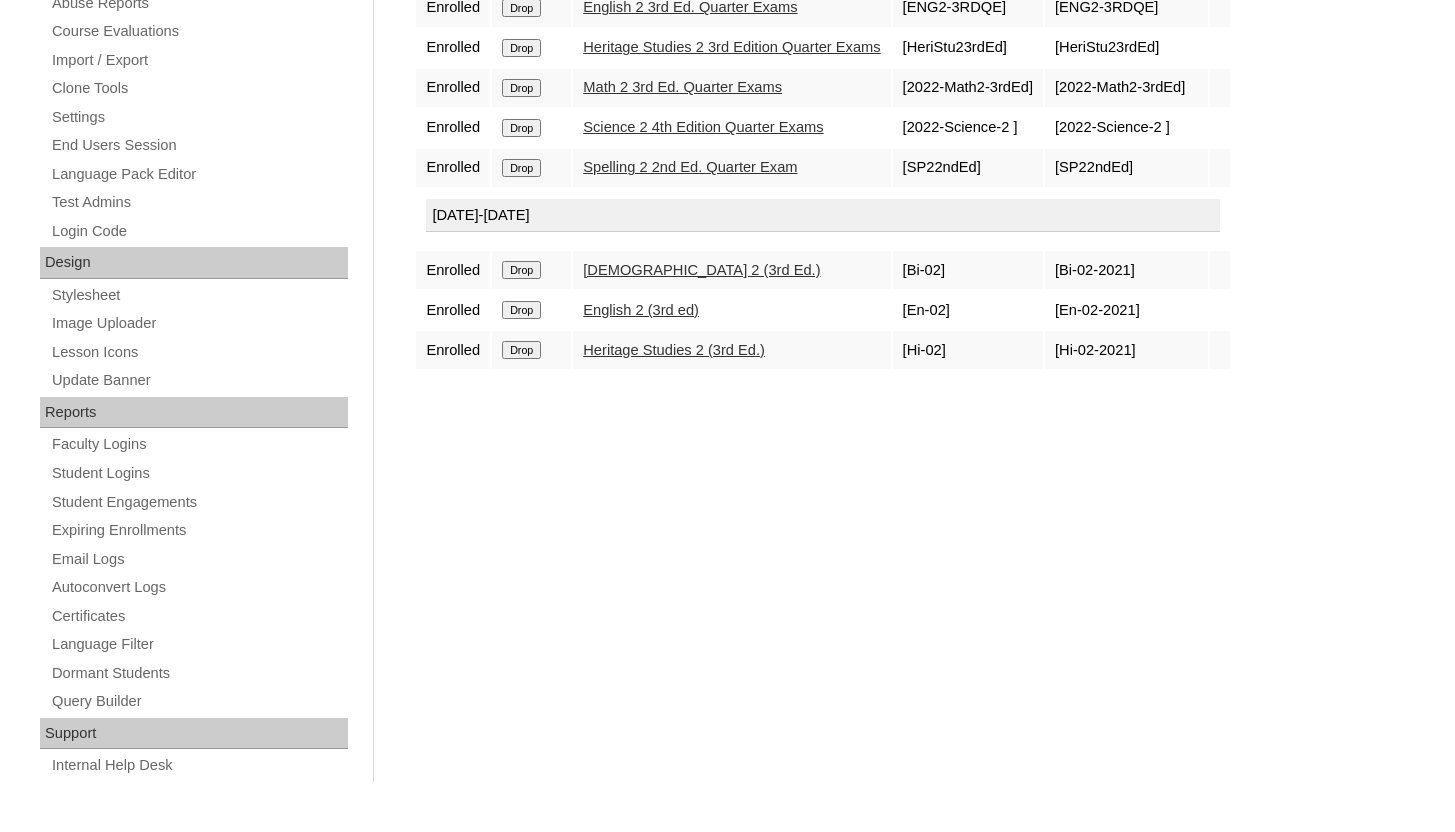 click on "Drop" at bounding box center (521, -357) 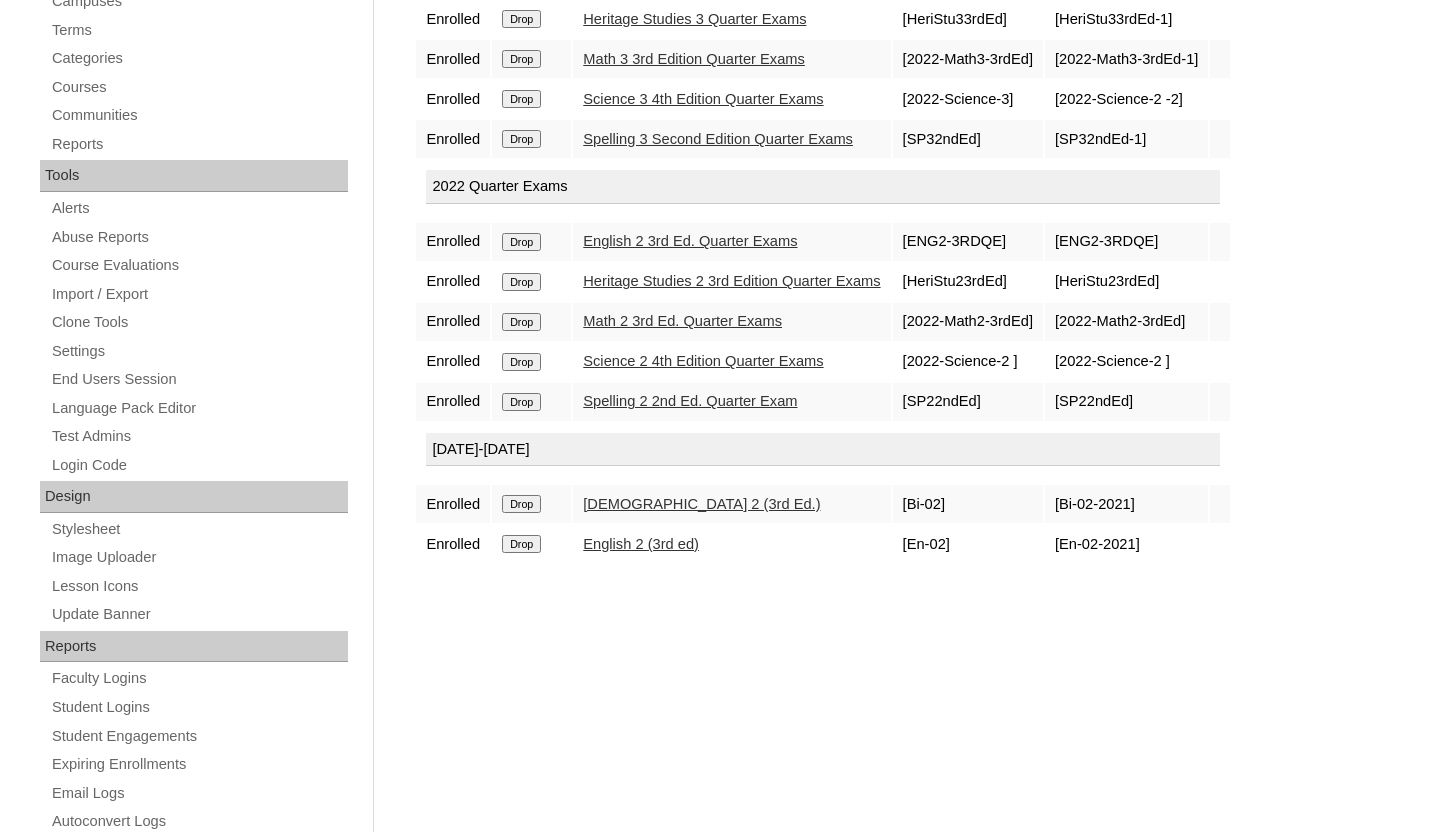 scroll, scrollTop: 797, scrollLeft: 0, axis: vertical 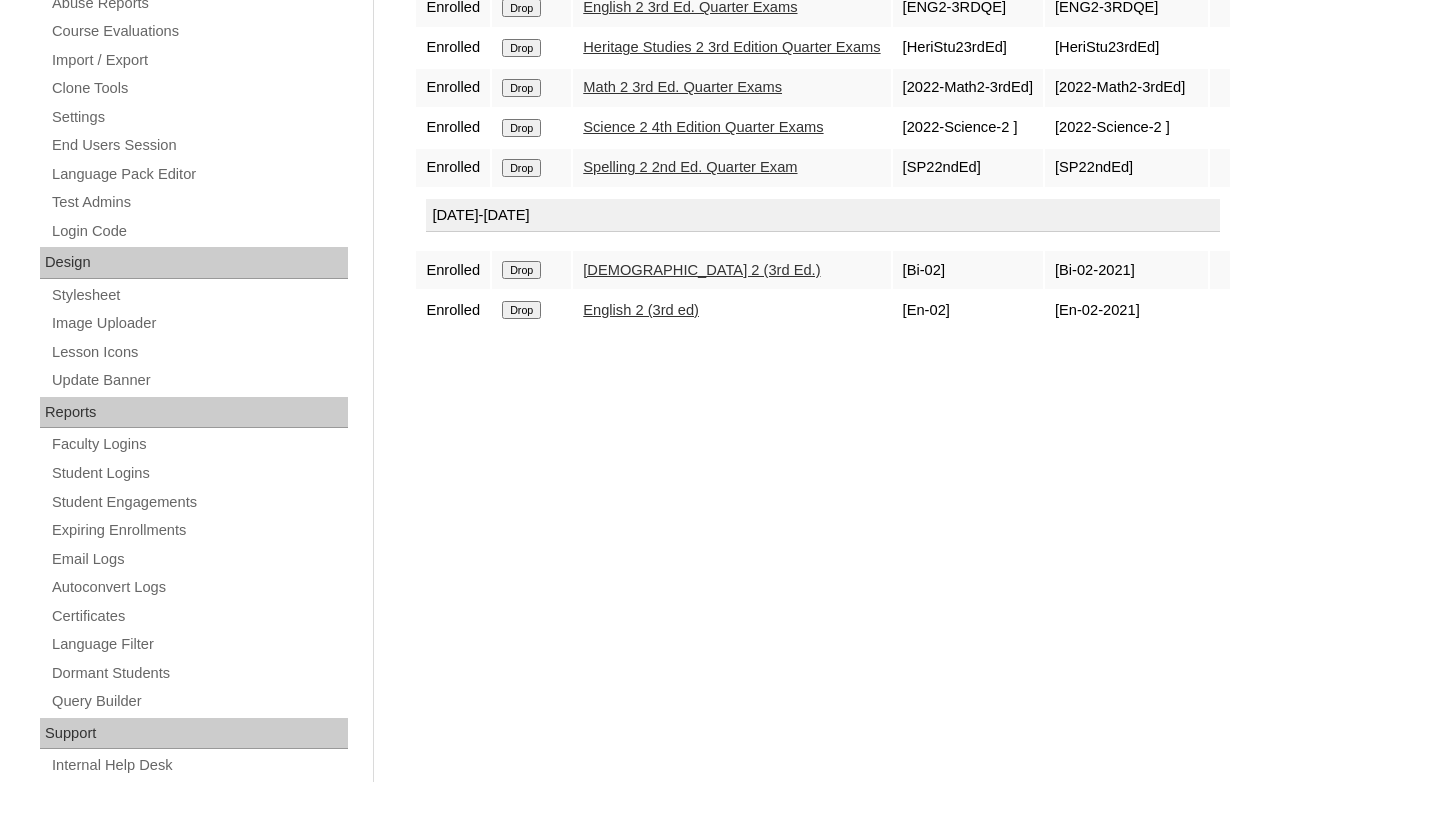 click on "Drop" at bounding box center [531, 310] 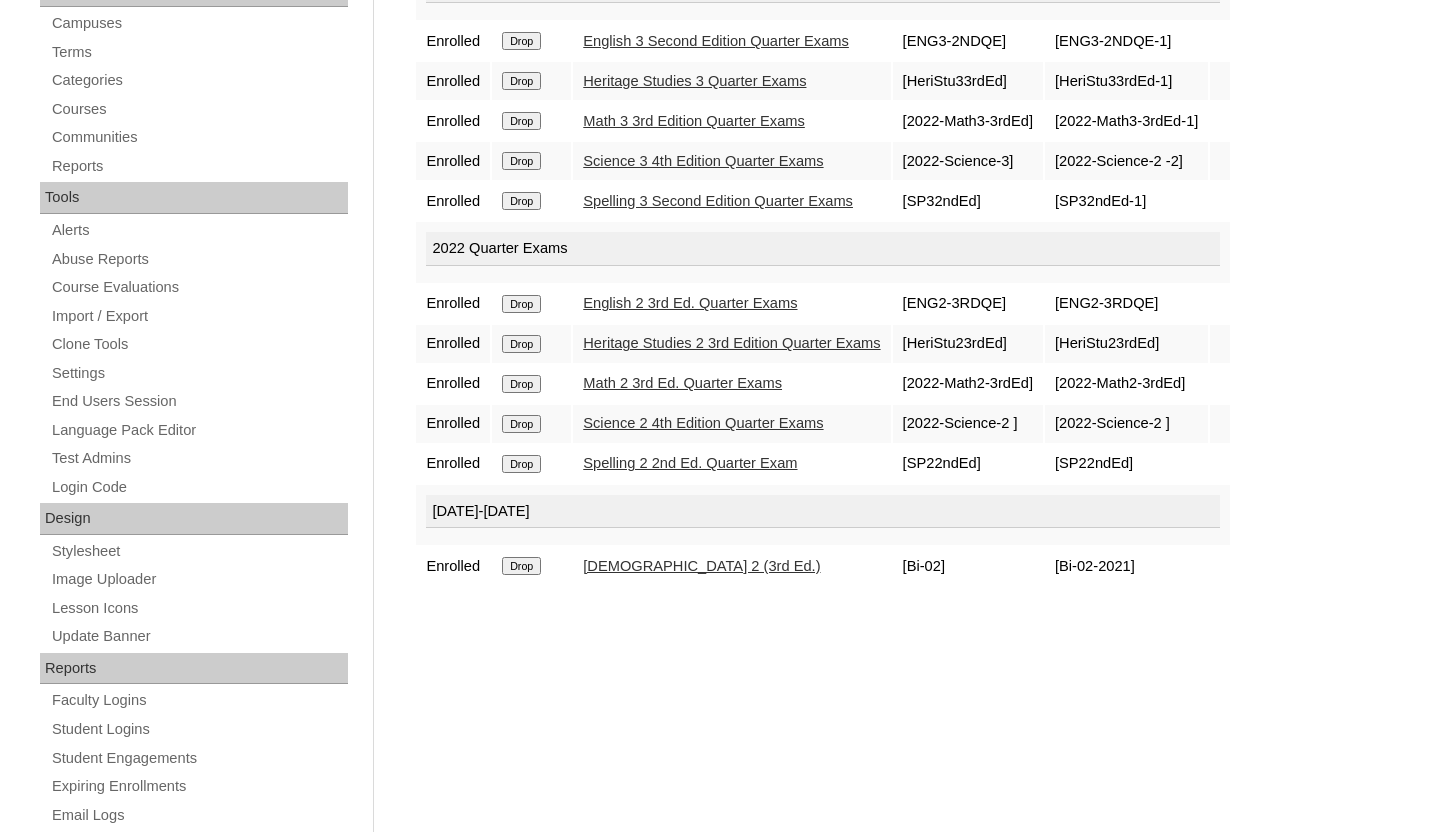 scroll, scrollTop: 597, scrollLeft: 0, axis: vertical 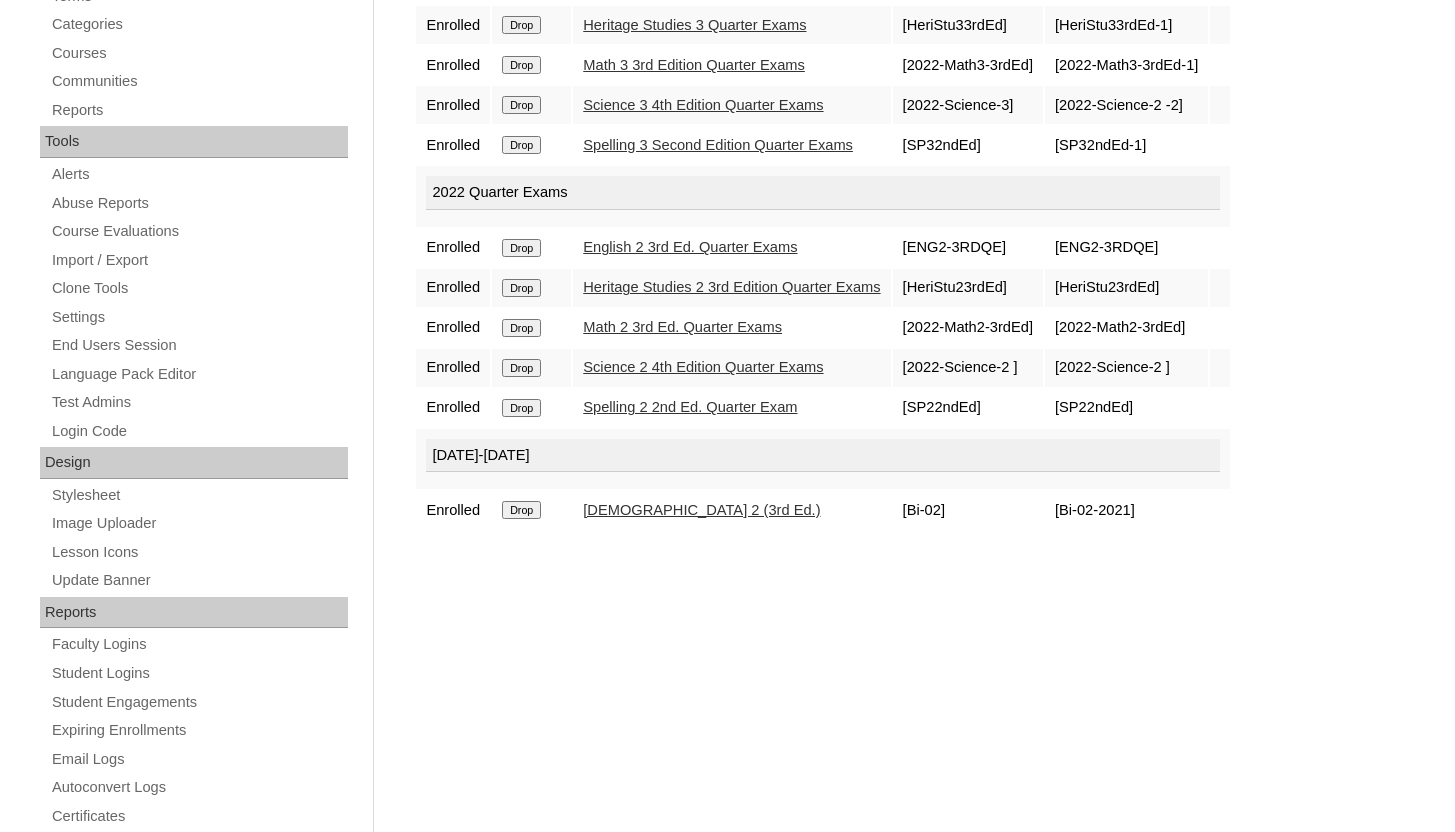 click on "Drop" at bounding box center [521, -157] 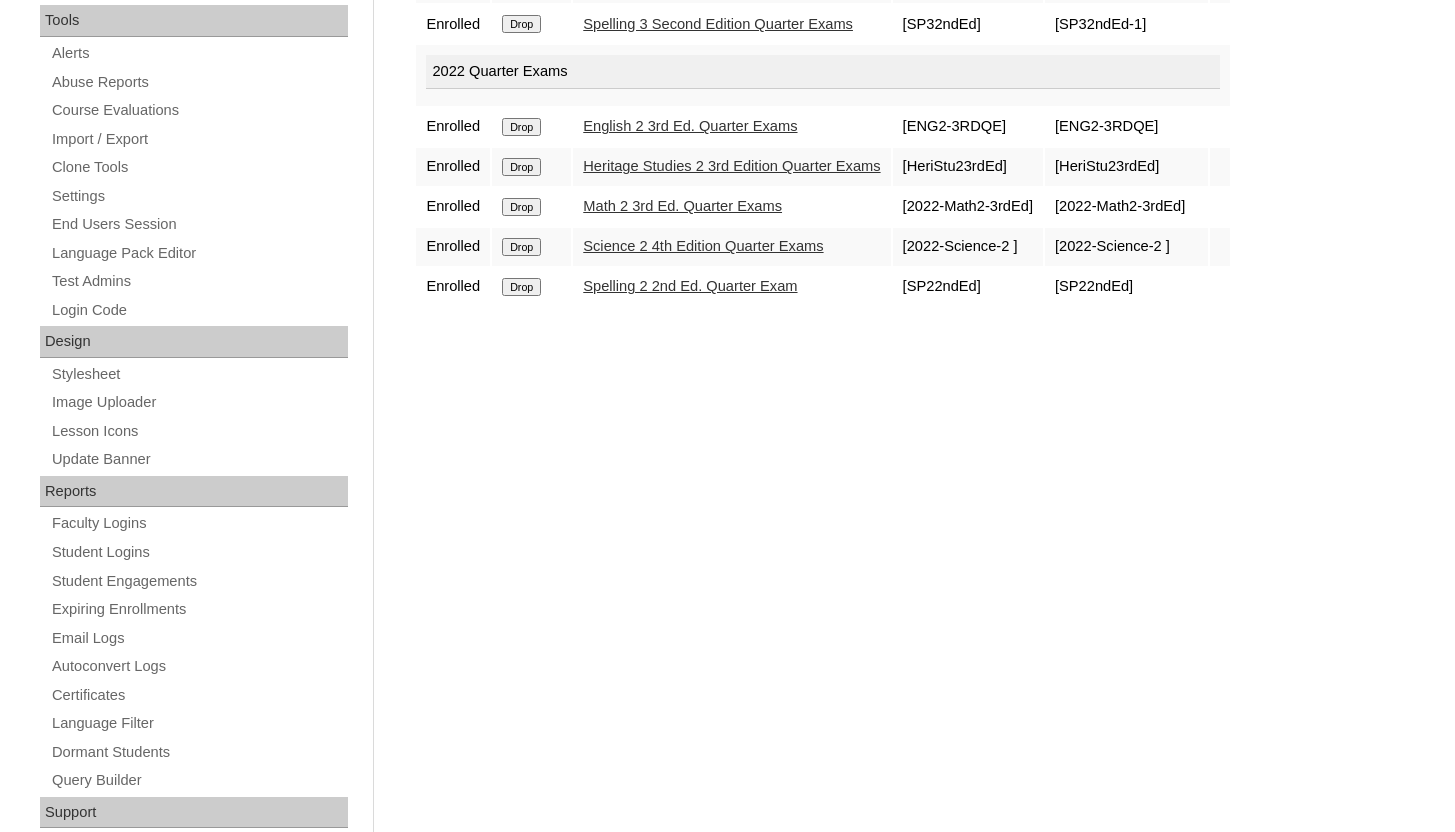 scroll, scrollTop: 797, scrollLeft: 0, axis: vertical 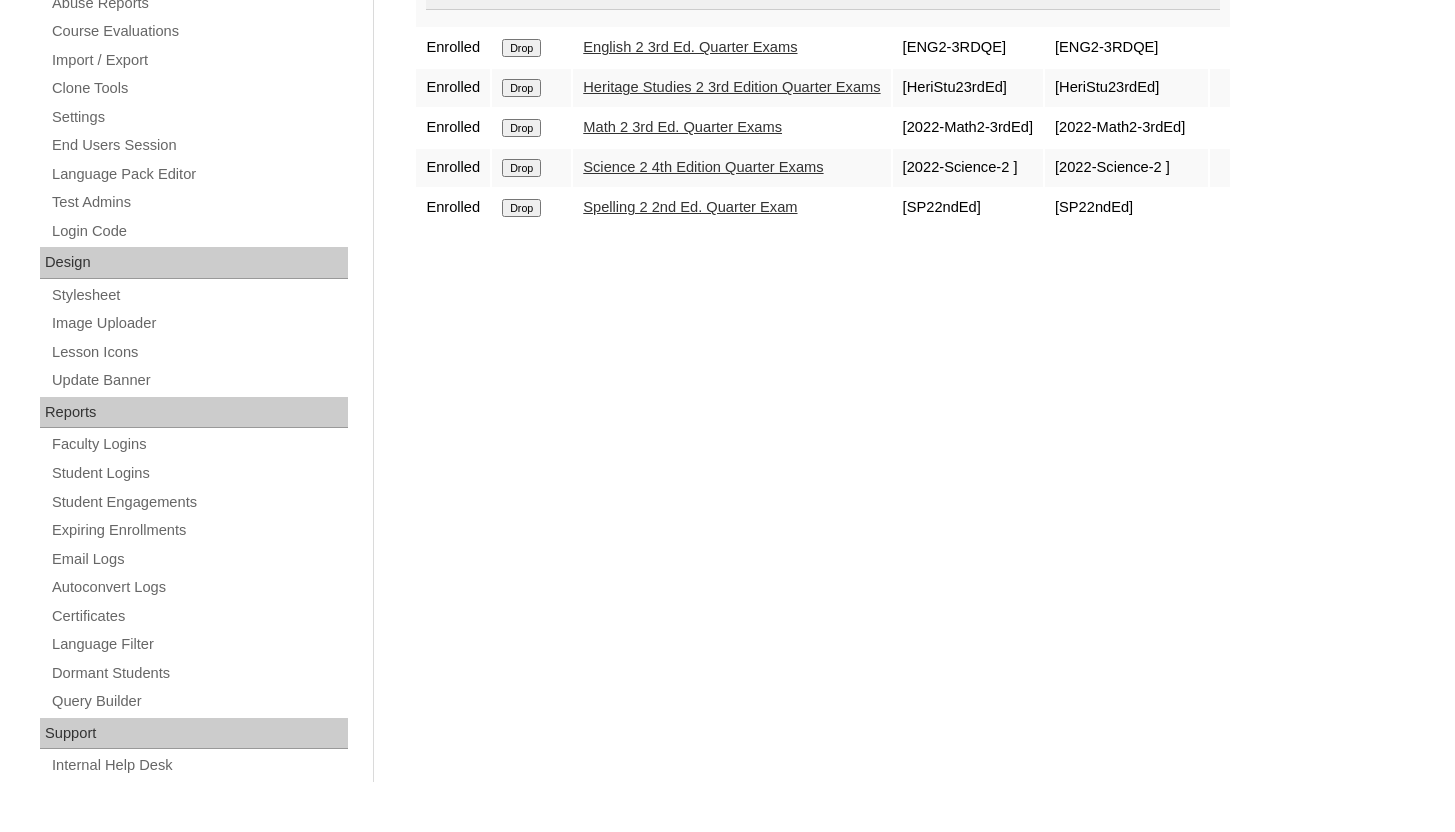 click on "Drop" at bounding box center (521, -357) 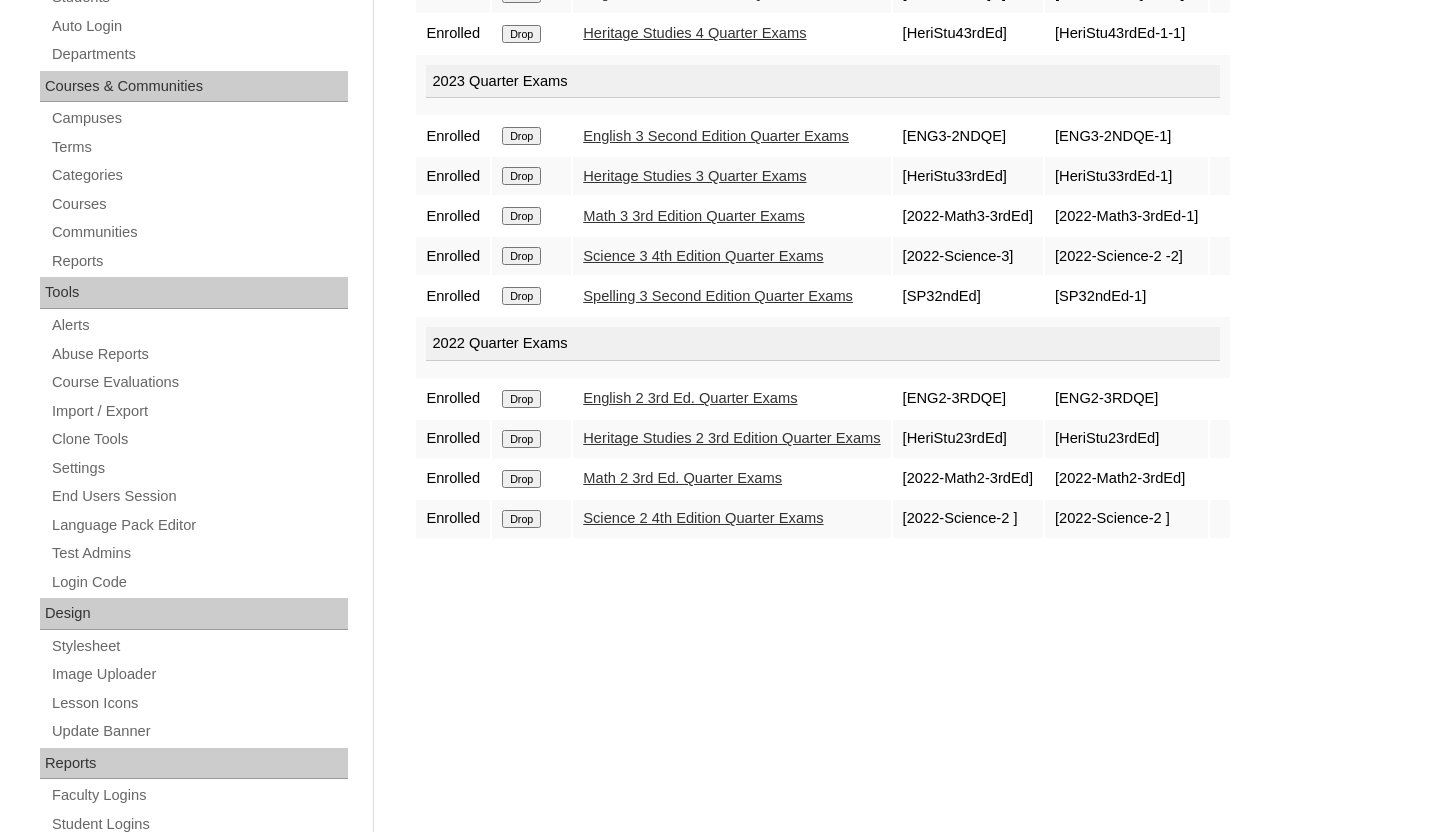 scroll, scrollTop: 526, scrollLeft: 0, axis: vertical 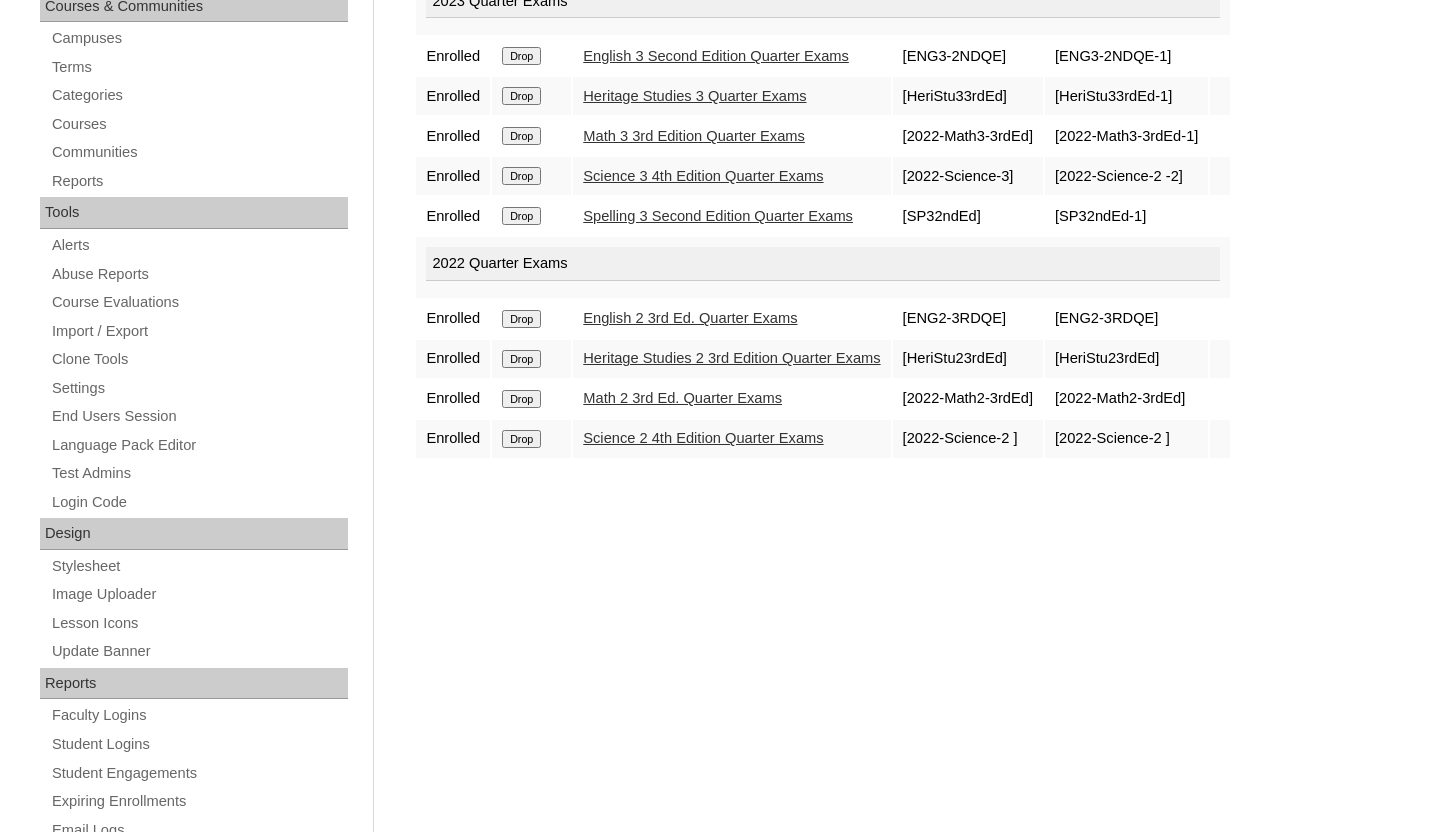 click on "Drop" at bounding box center [521, -86] 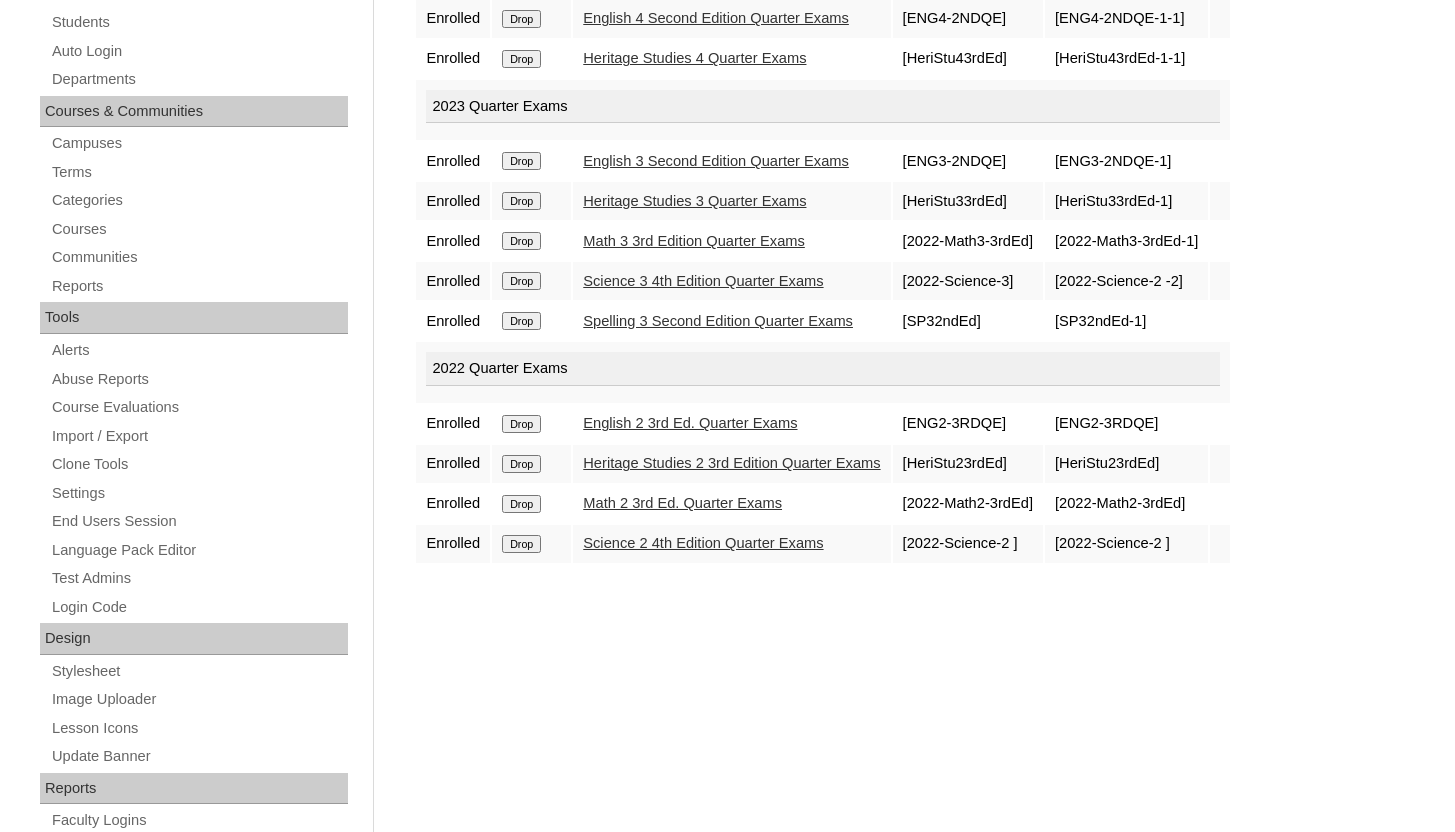 scroll, scrollTop: 0, scrollLeft: 0, axis: both 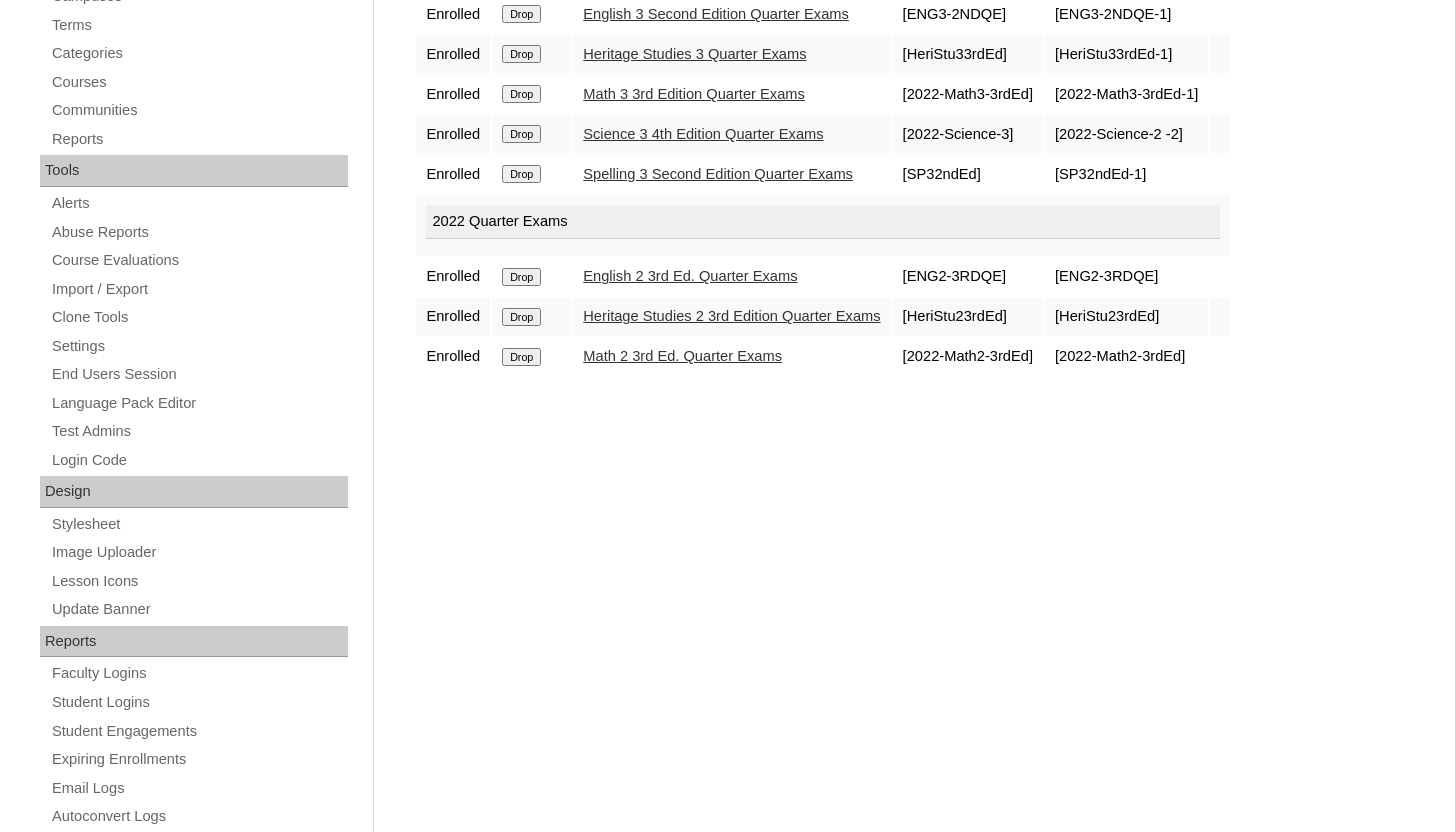 click on "Drop" at bounding box center (521, -128) 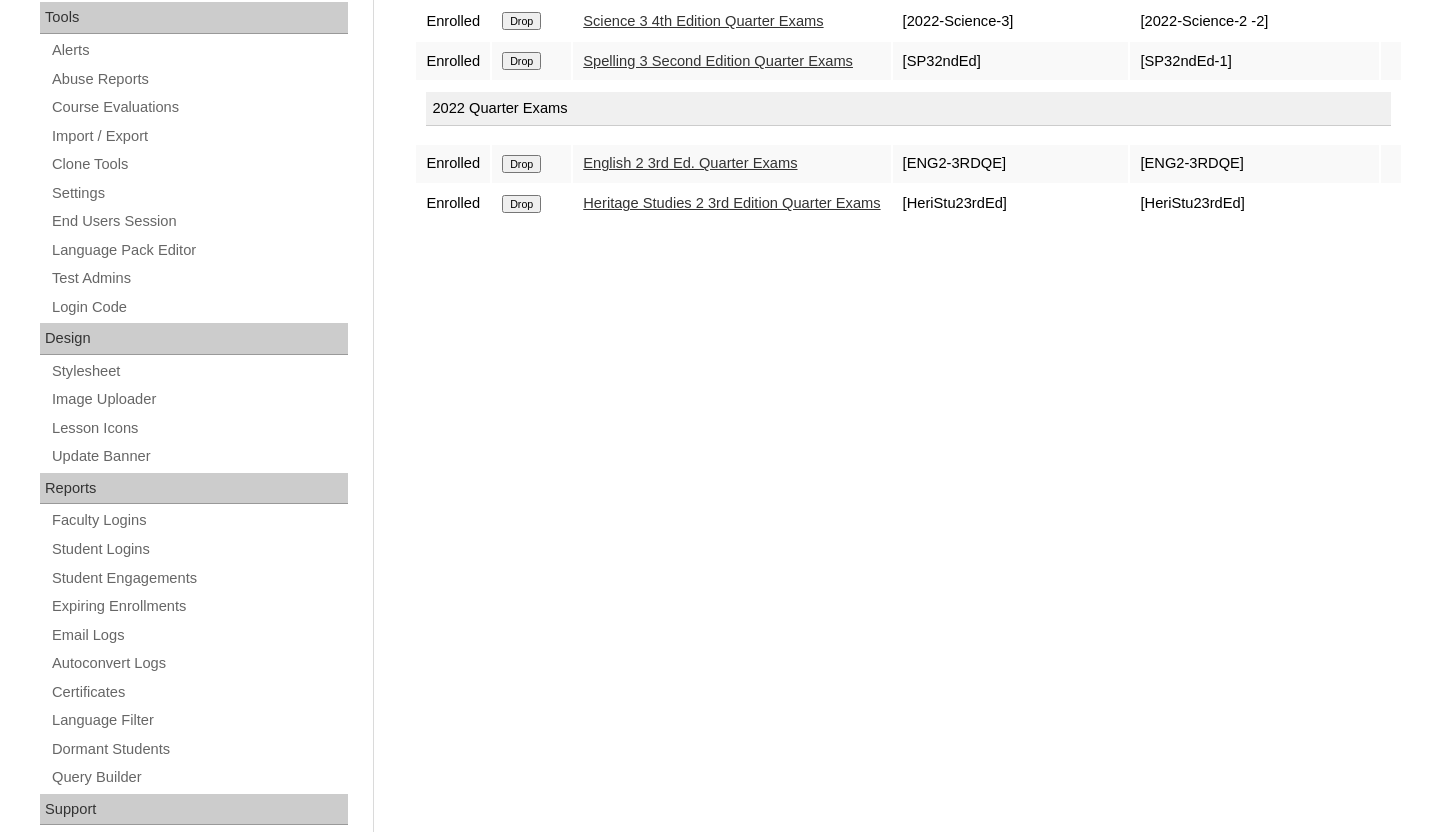 scroll, scrollTop: 770, scrollLeft: 0, axis: vertical 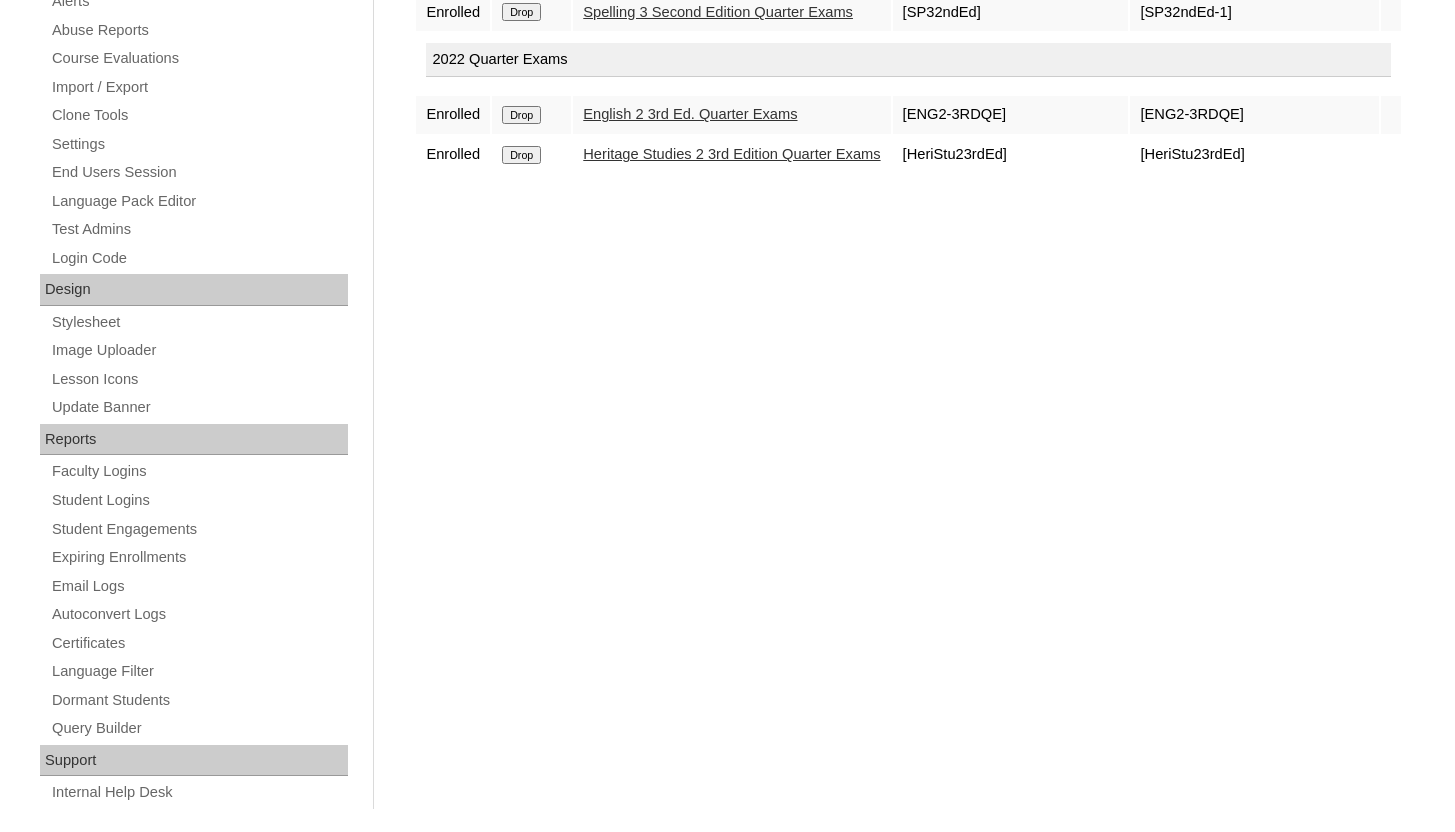 click on "Drop" at bounding box center (521, -330) 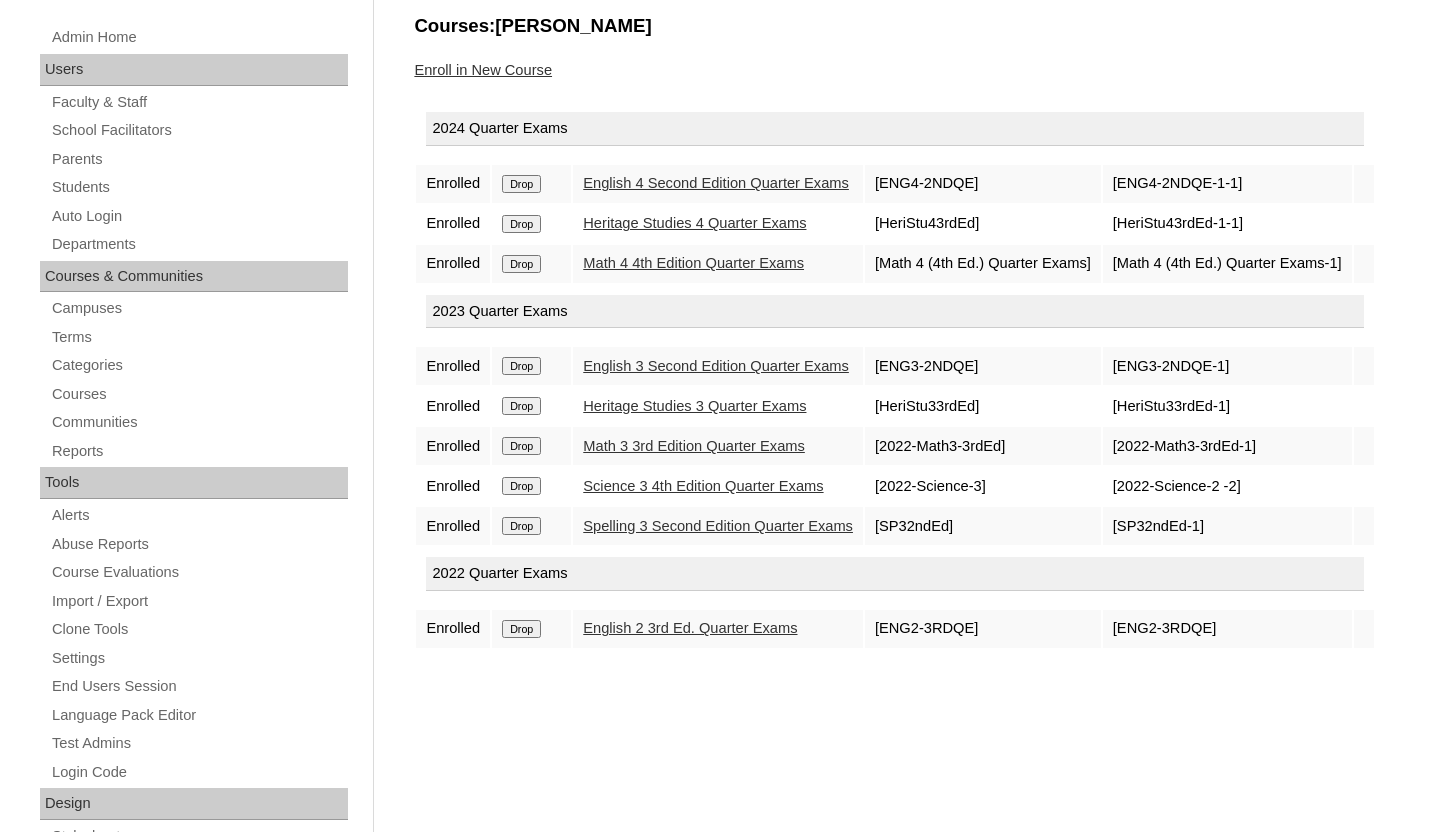 scroll, scrollTop: 350, scrollLeft: 0, axis: vertical 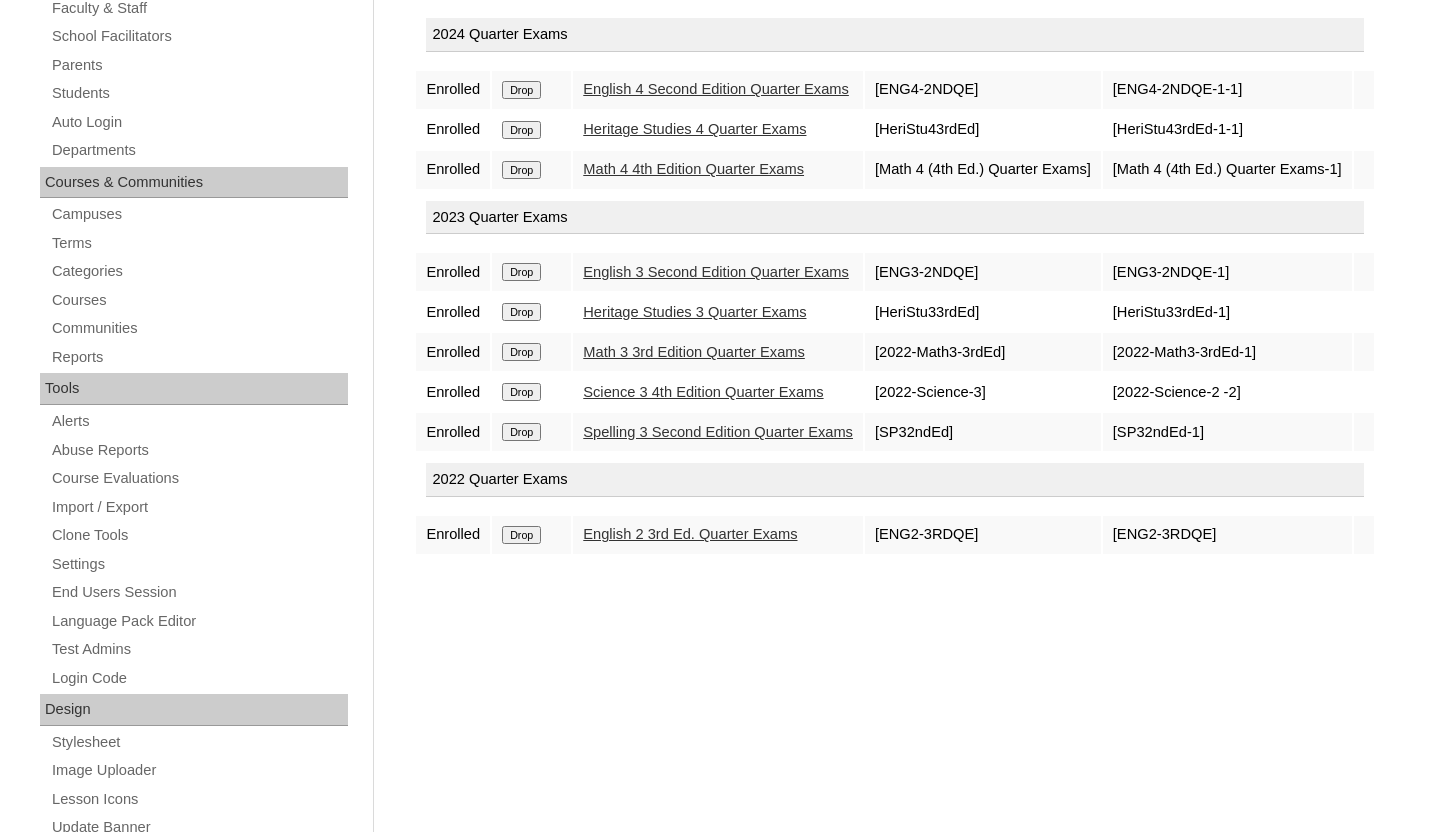 click on "Drop" at bounding box center [521, 90] 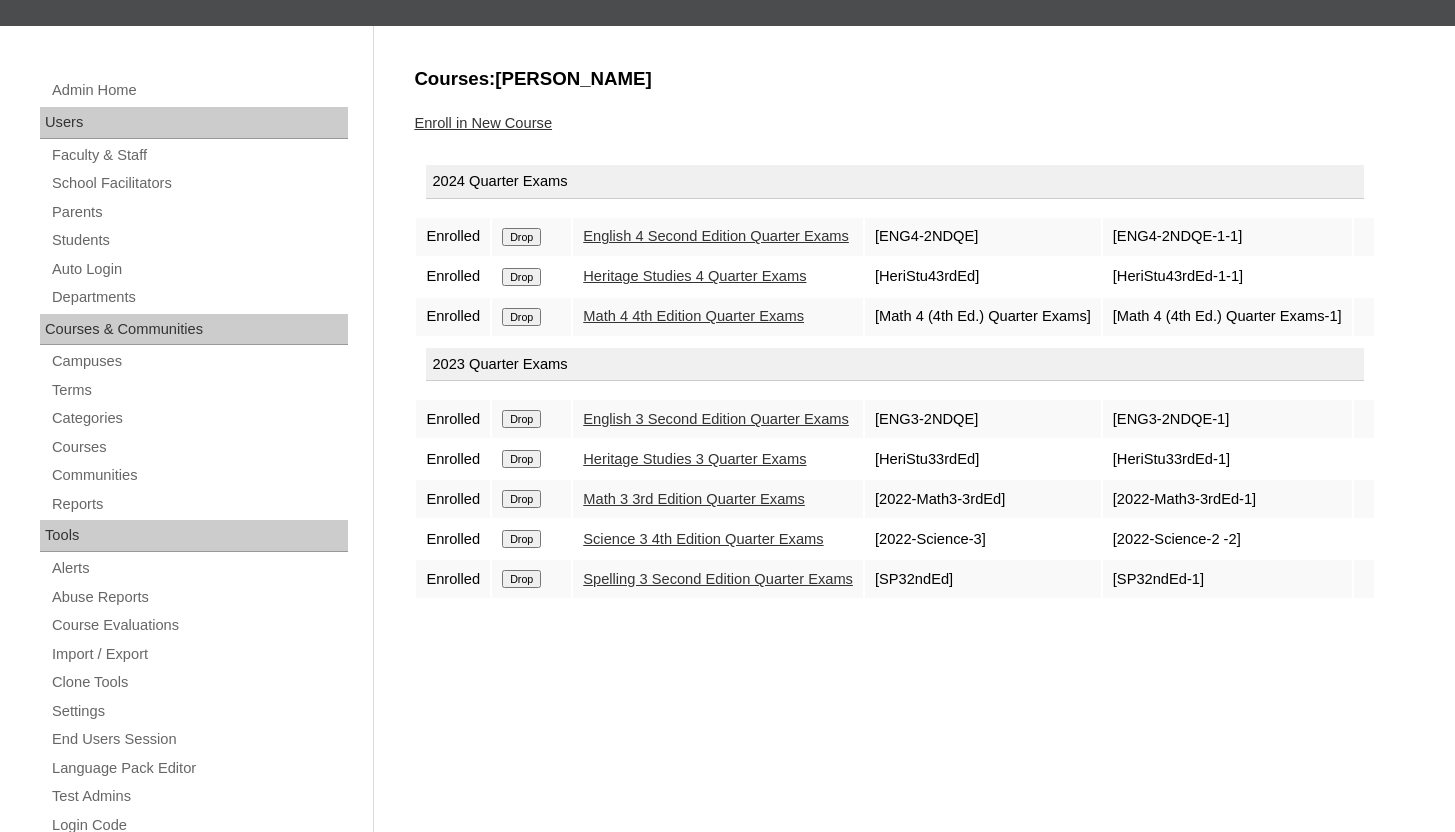 scroll, scrollTop: 204, scrollLeft: 0, axis: vertical 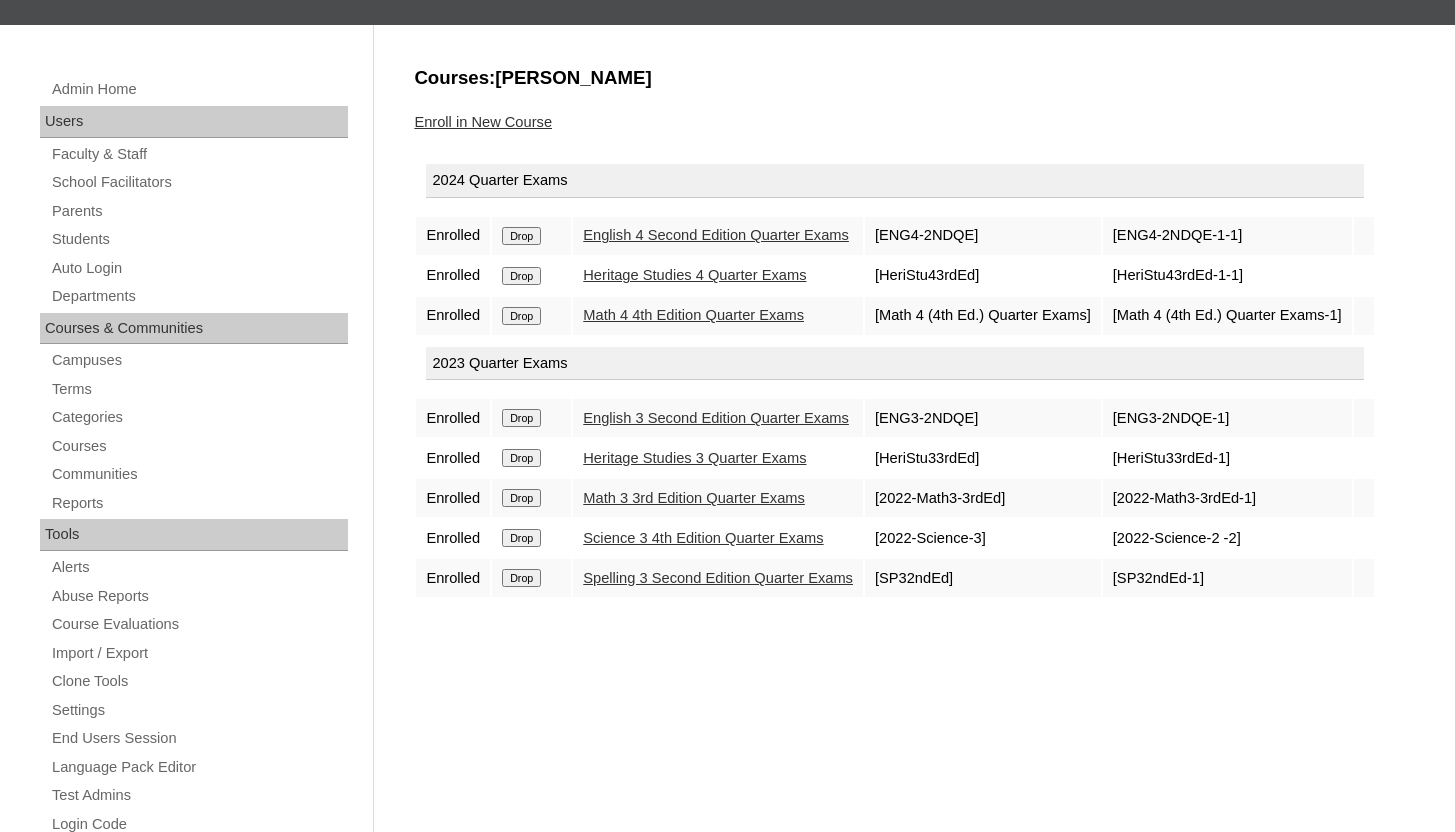 click on "Drop" at bounding box center [521, 236] 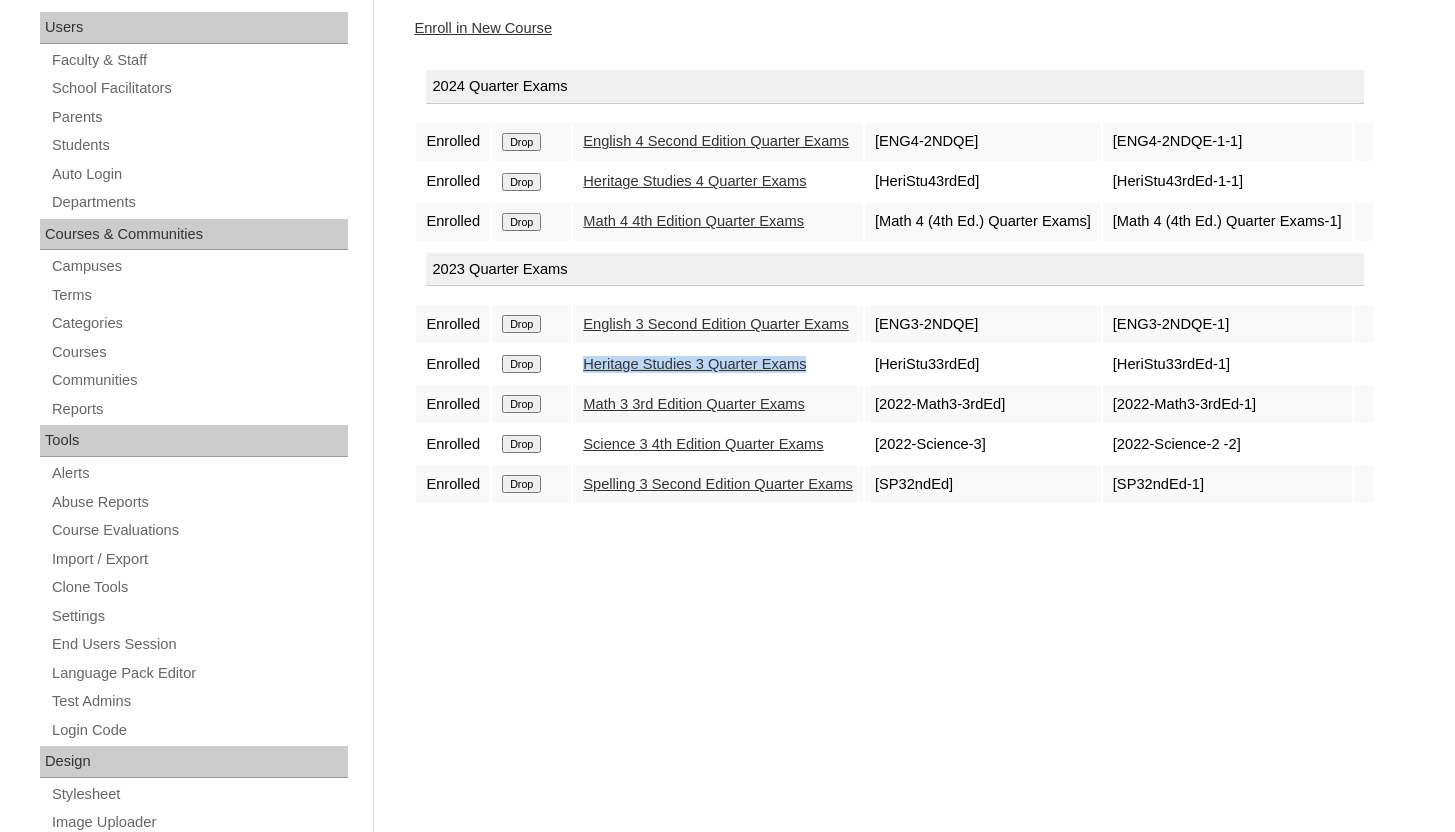 scroll, scrollTop: 317, scrollLeft: 0, axis: vertical 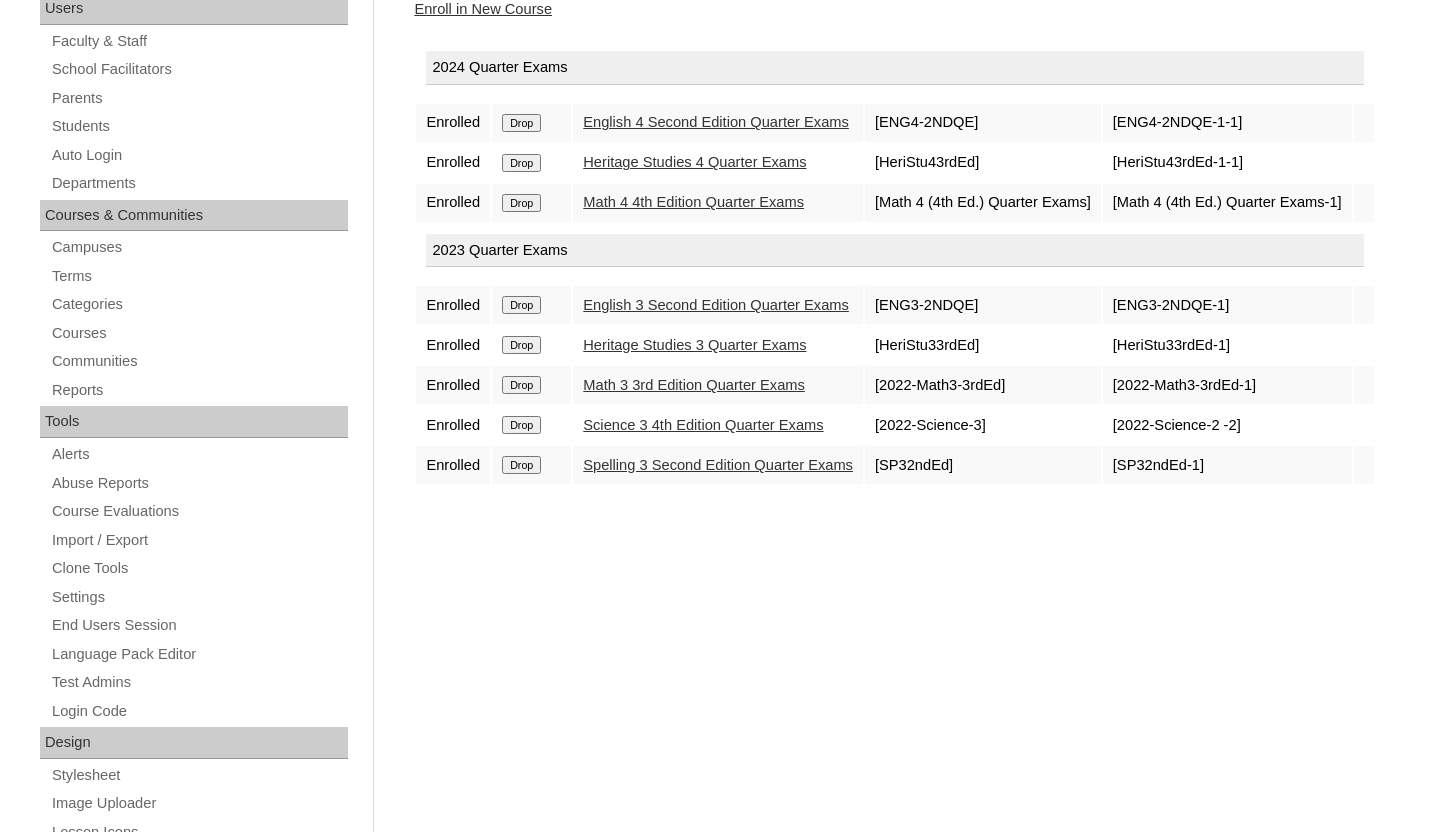 click on "Courses:Gallagher Matthew Gideon
Enroll in New Course
2024 Quarter Exams
Enrolled
Drop
English 4 Second Edition Quarter Exams
[ENG4-2NDQE]
[ENG4-2NDQE-1-1]
Enrolled
Drop
Heritage Studies 4 Quarter Exams
[HeriStu43rdEd]
[HeriStu43rdEd-1-1]
Enrolled
Drop
Math 4 4th Edition Quarter Exams" at bounding box center [904, 621] 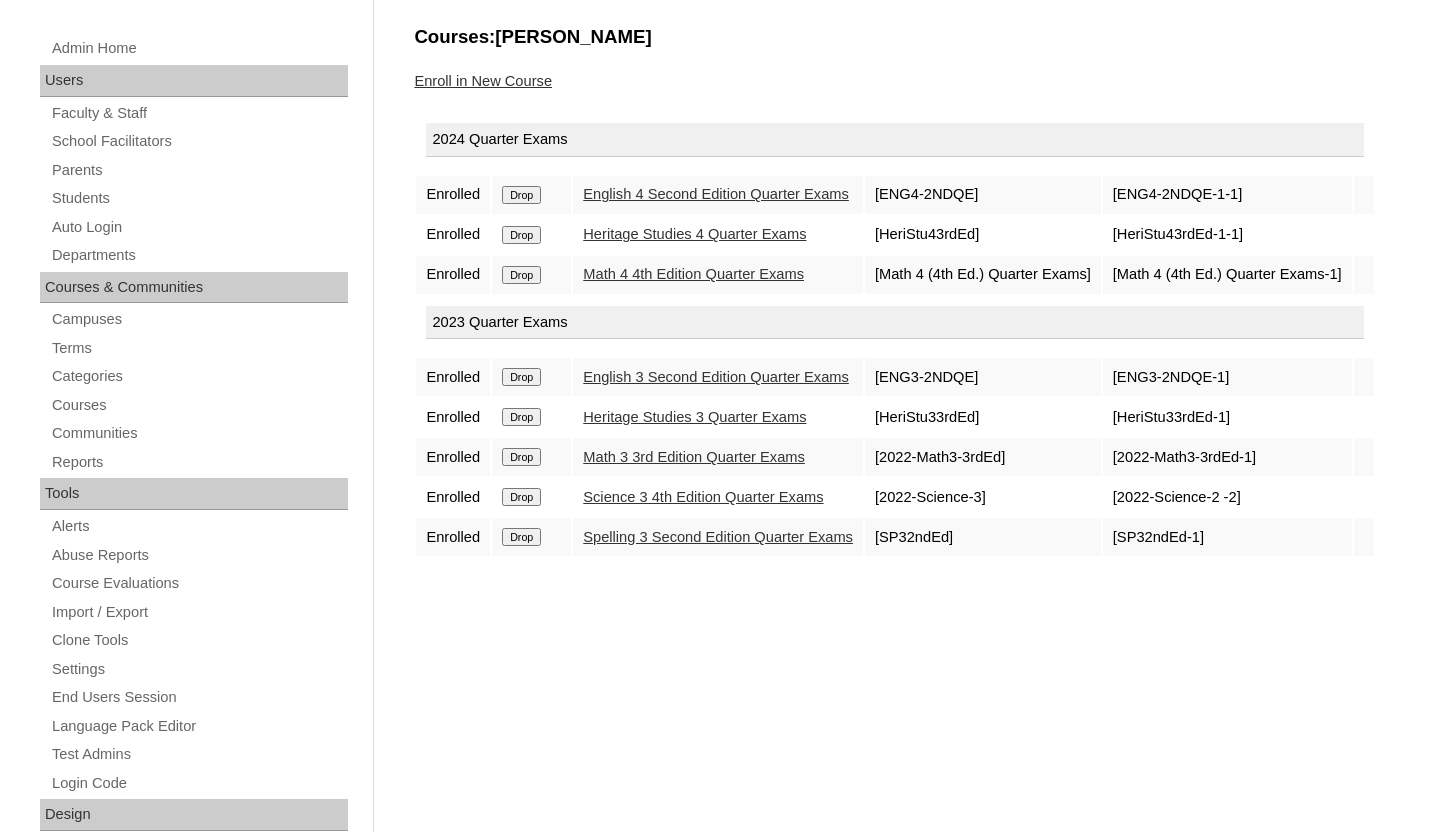 scroll, scrollTop: 248, scrollLeft: 0, axis: vertical 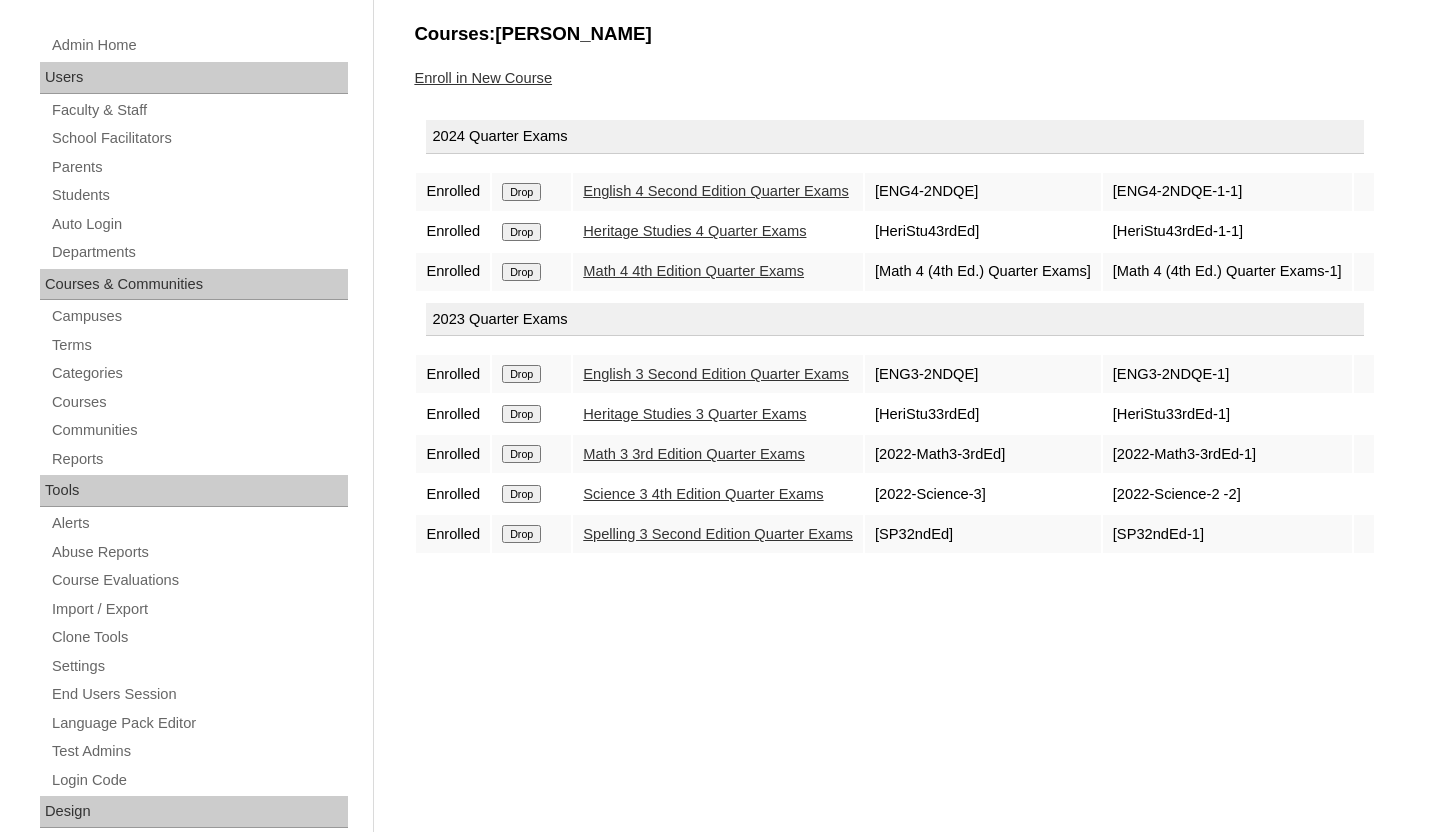 click on "Enroll in New Course" at bounding box center (483, 78) 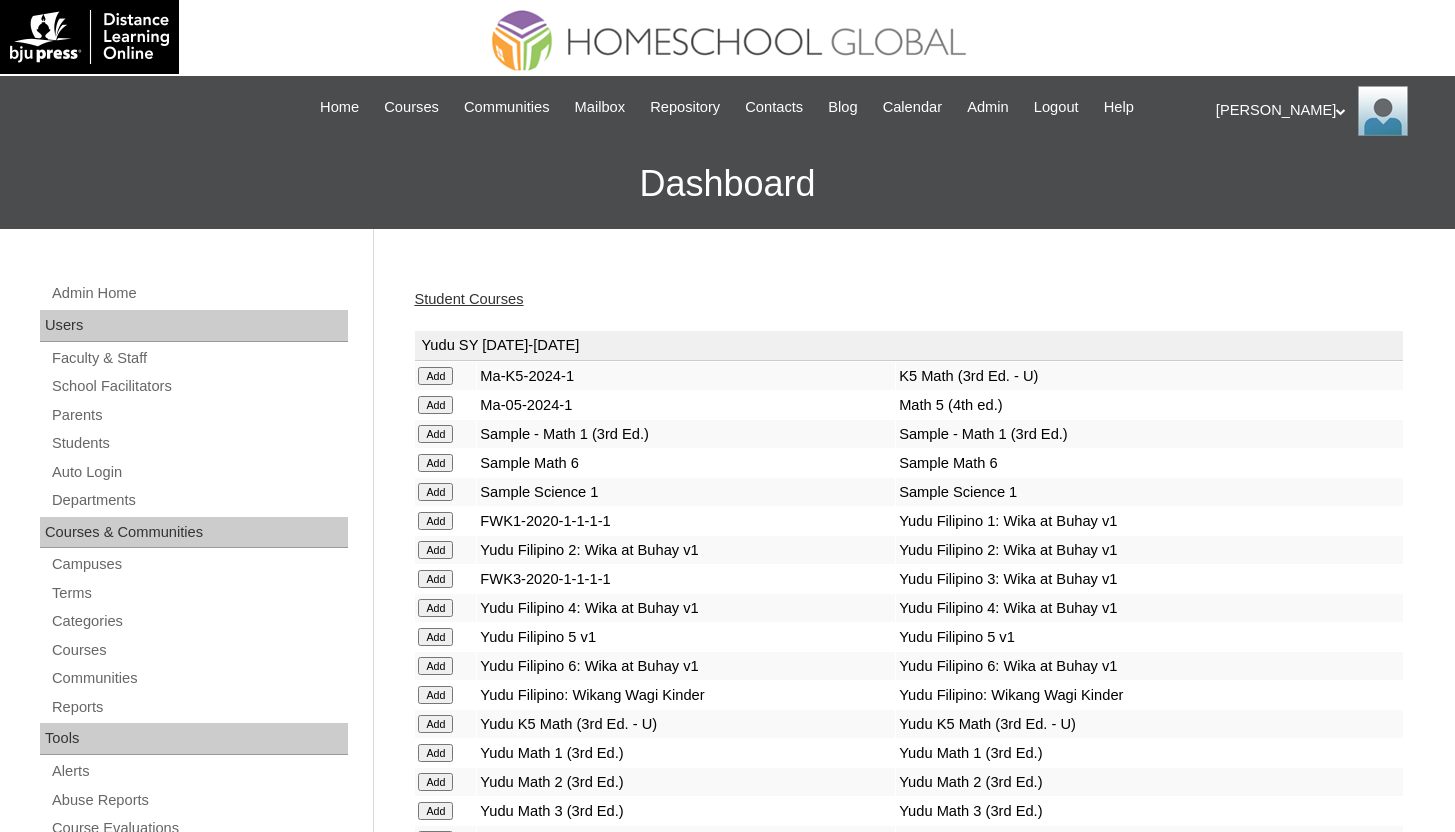 scroll, scrollTop: 0, scrollLeft: 0, axis: both 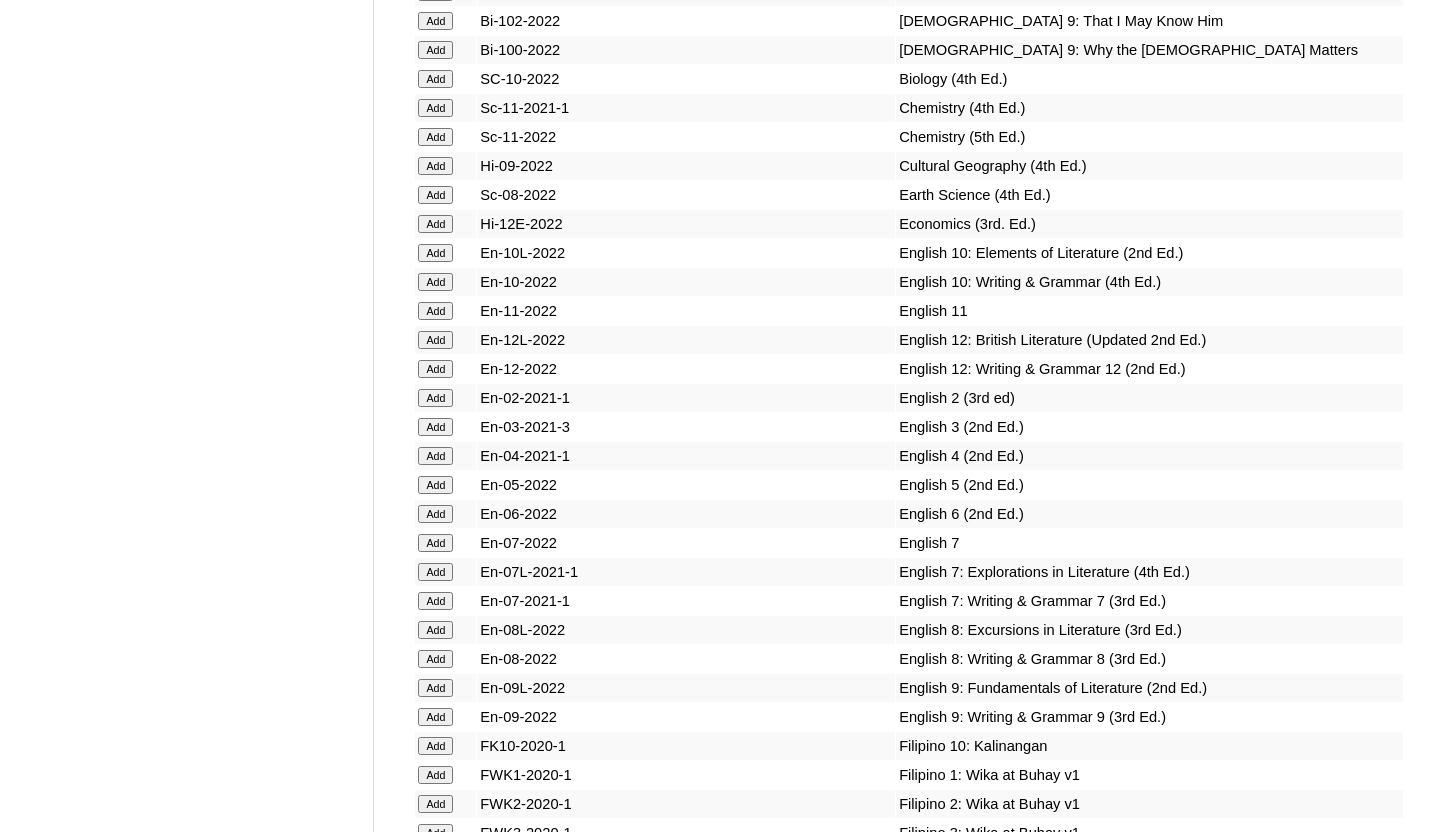 click on "Add" at bounding box center (435, -19457) 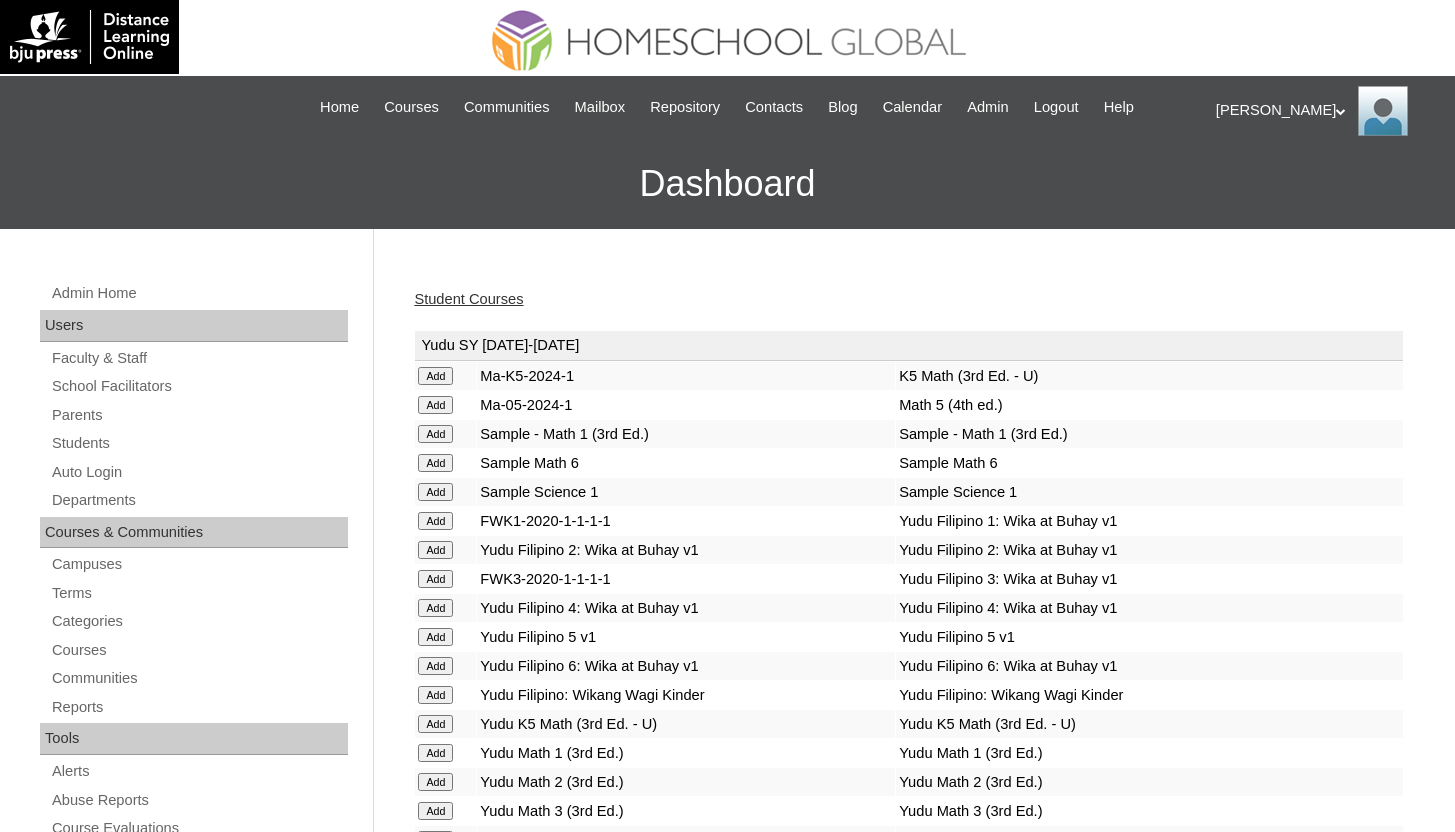 scroll, scrollTop: 0, scrollLeft: 0, axis: both 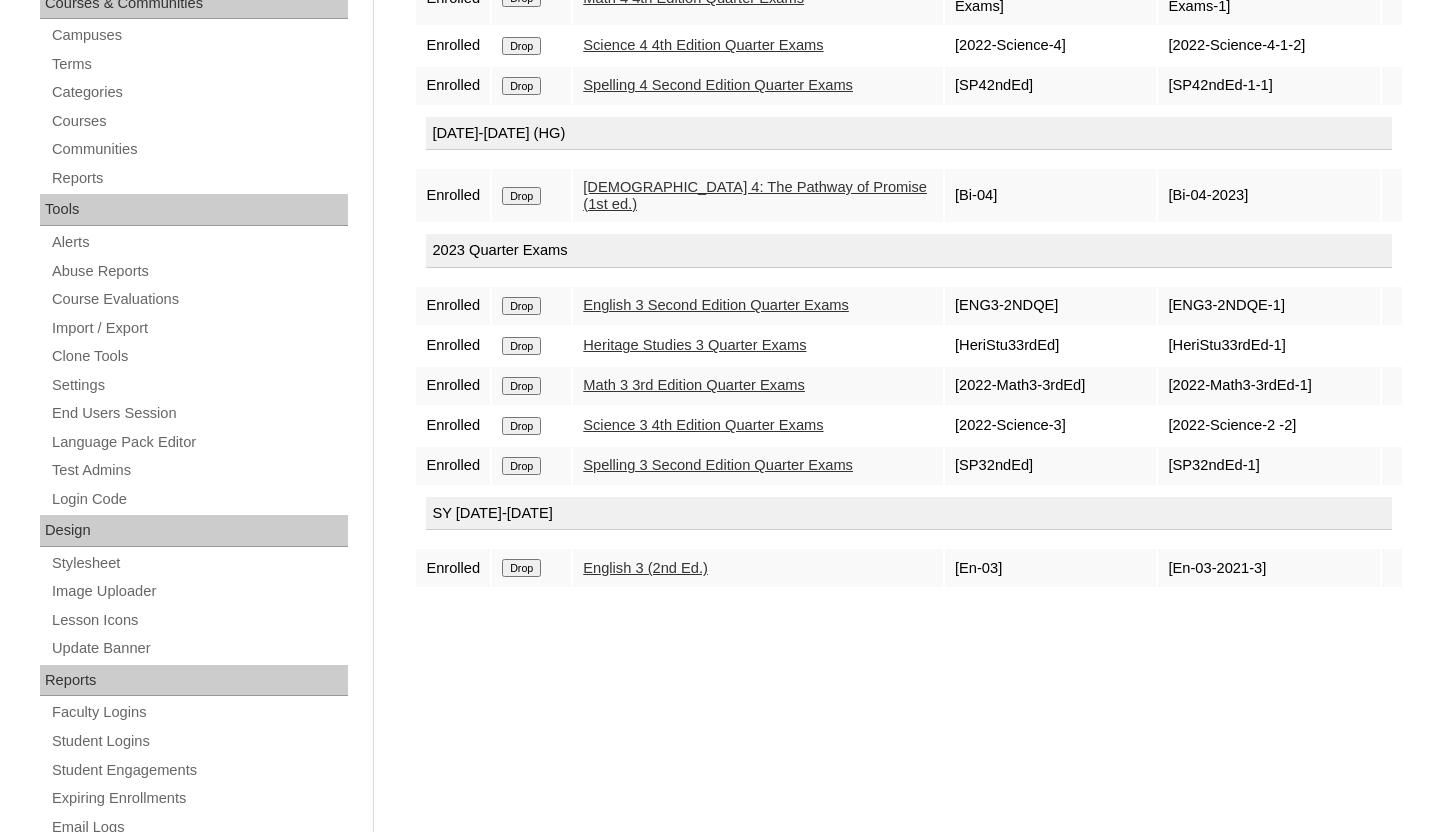 click on "Drop" at bounding box center [521, -89] 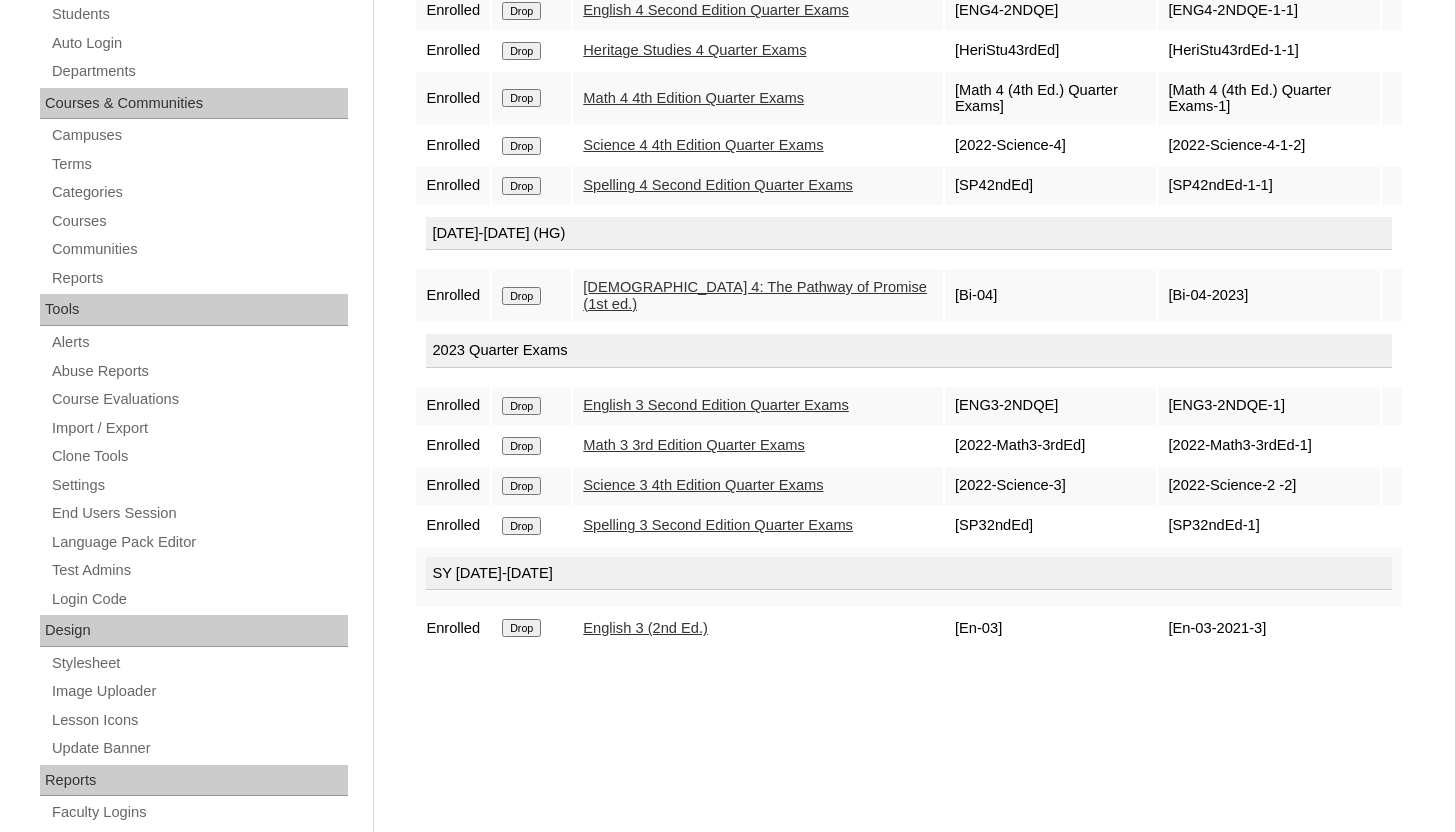 scroll, scrollTop: 589, scrollLeft: 0, axis: vertical 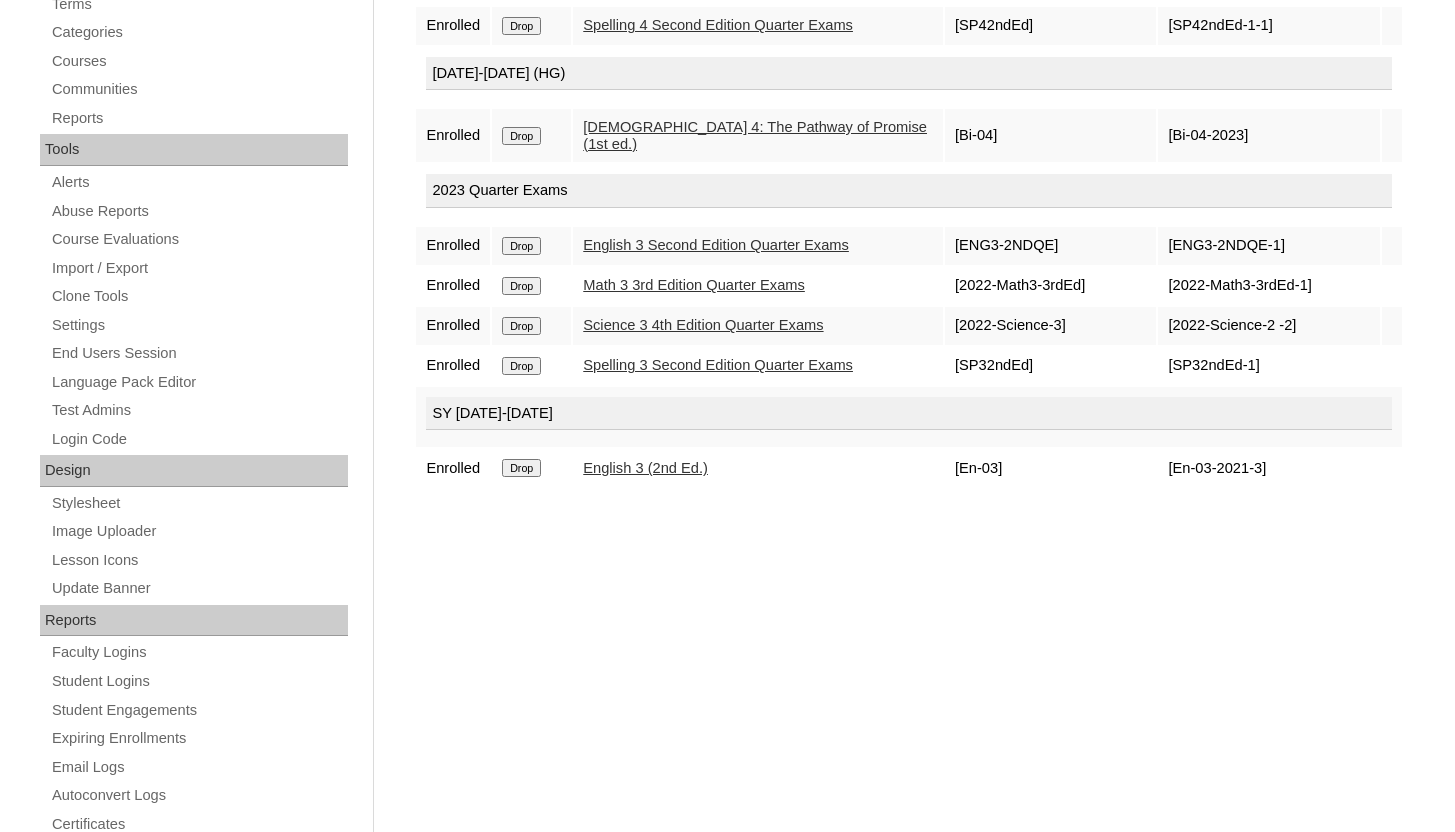 click on "Drop" at bounding box center (521, -149) 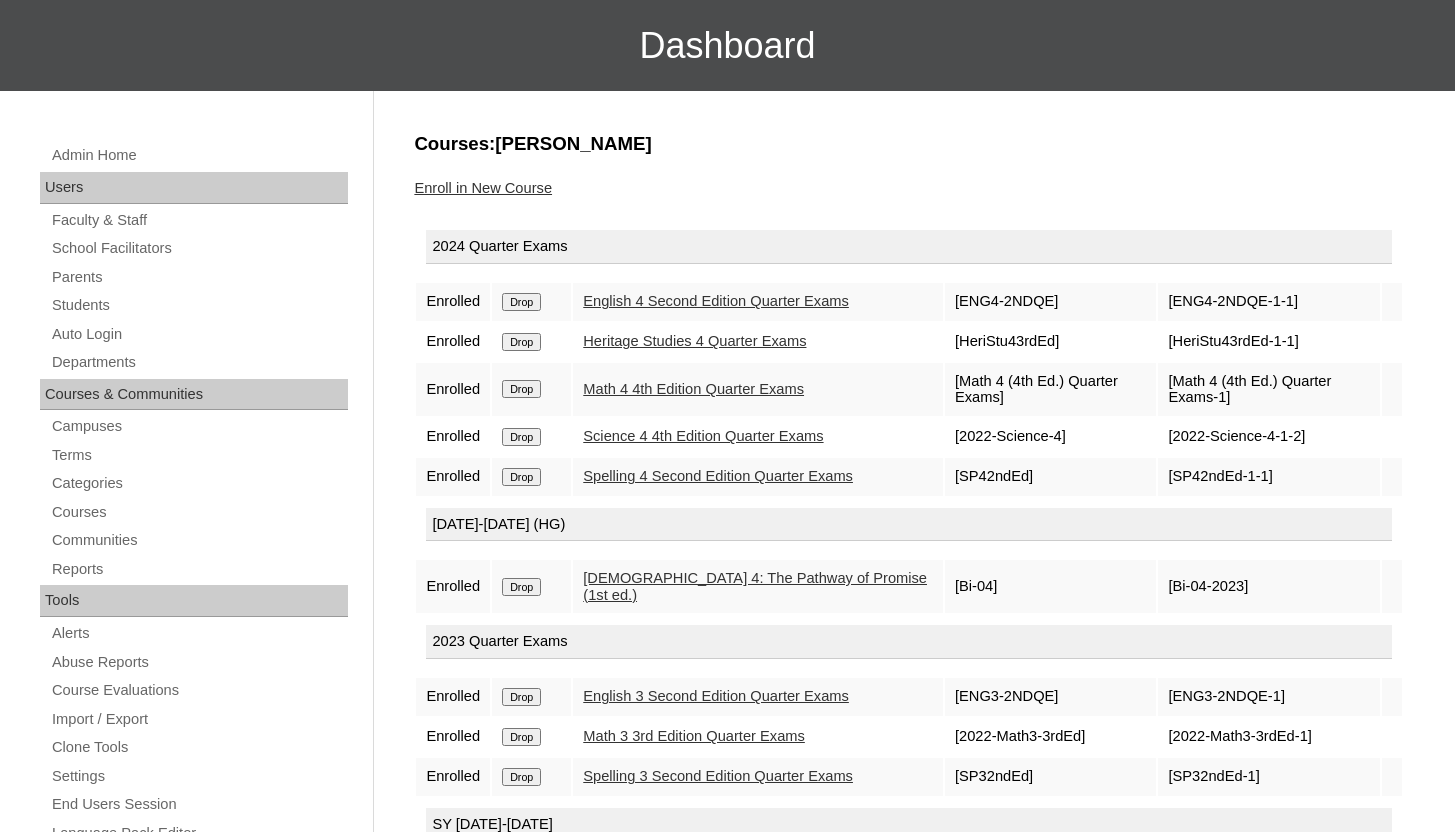 scroll, scrollTop: 459, scrollLeft: 0, axis: vertical 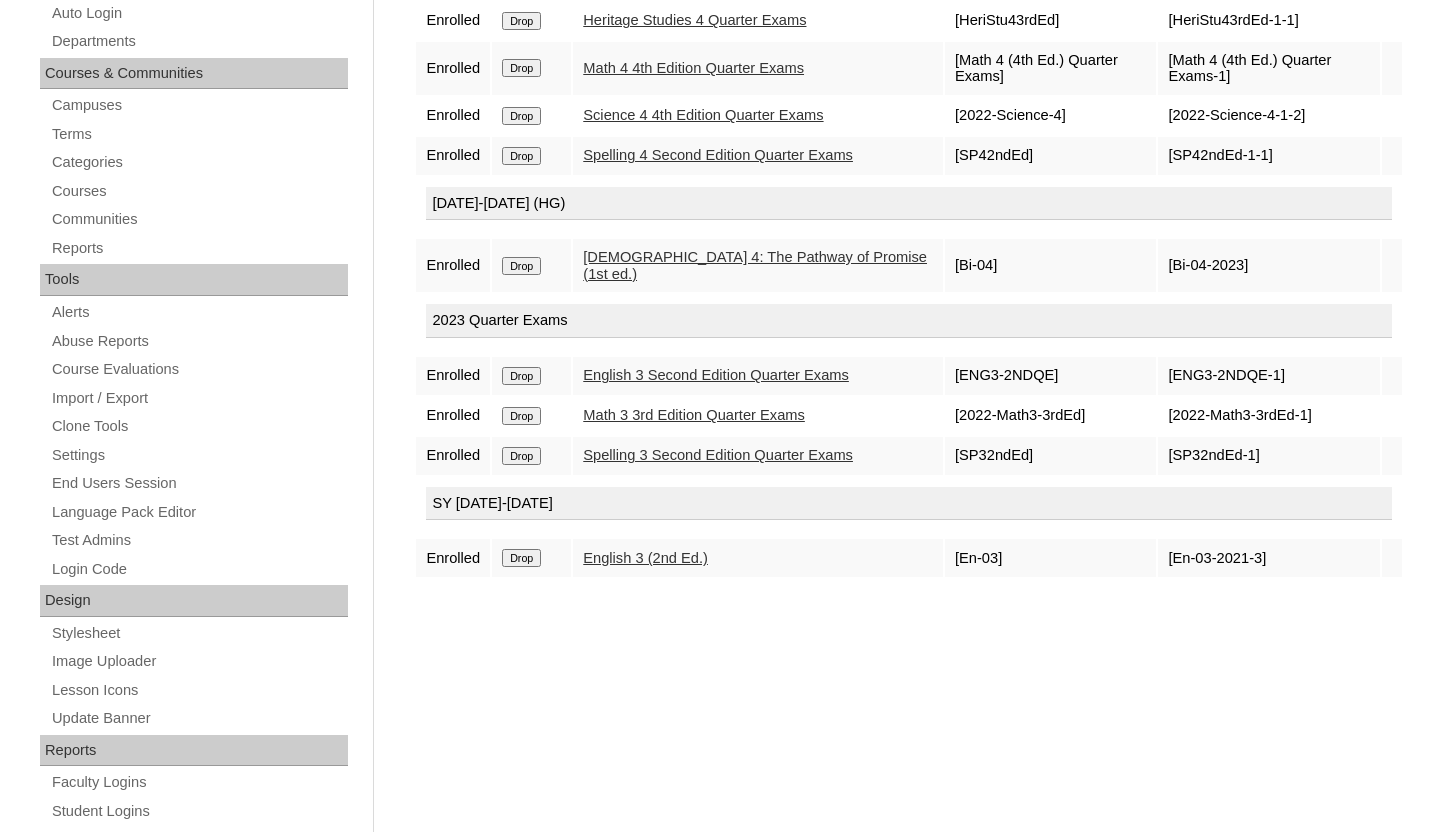click on "Drop" at bounding box center [521, -19] 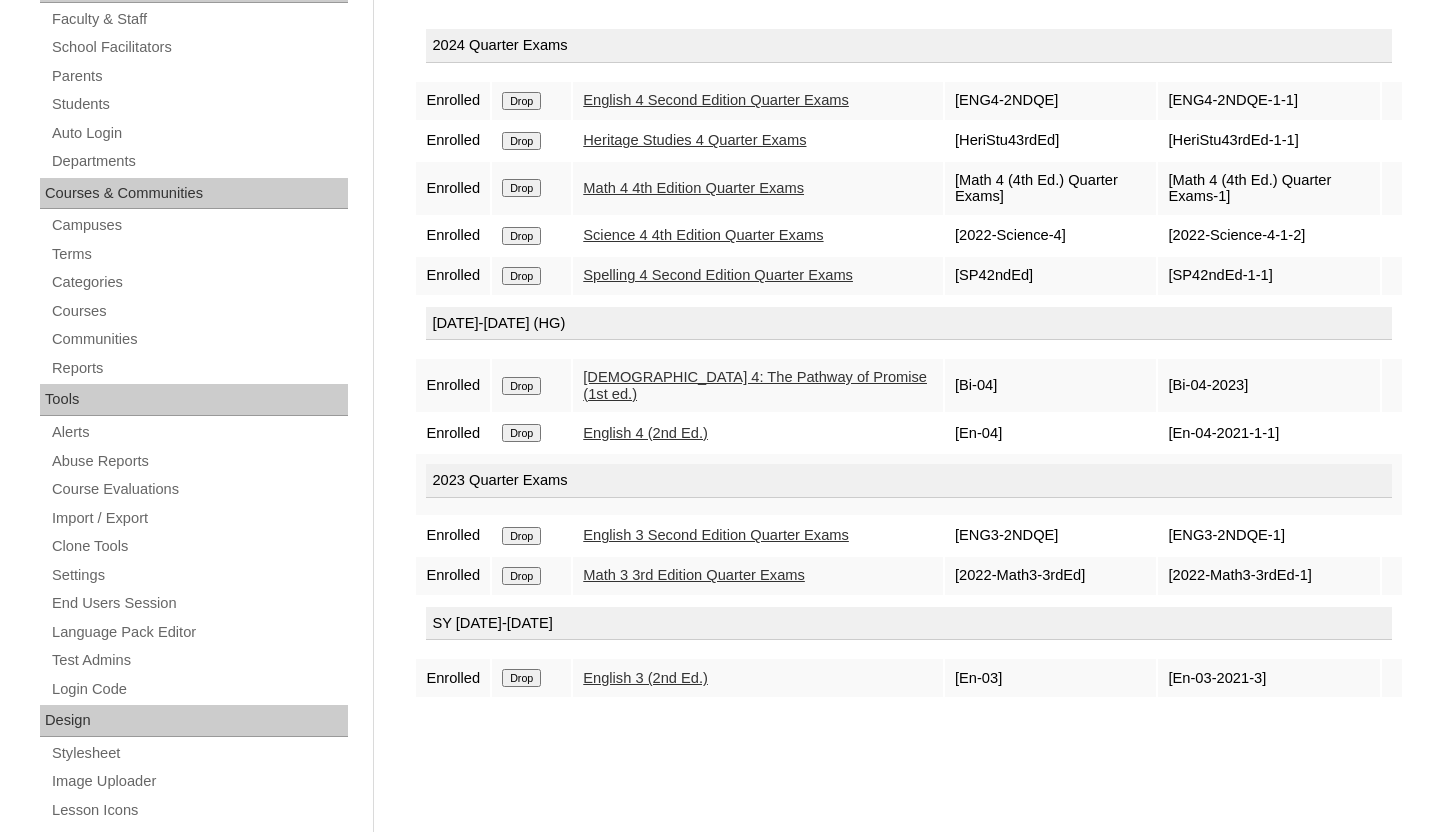 scroll, scrollTop: 338, scrollLeft: 0, axis: vertical 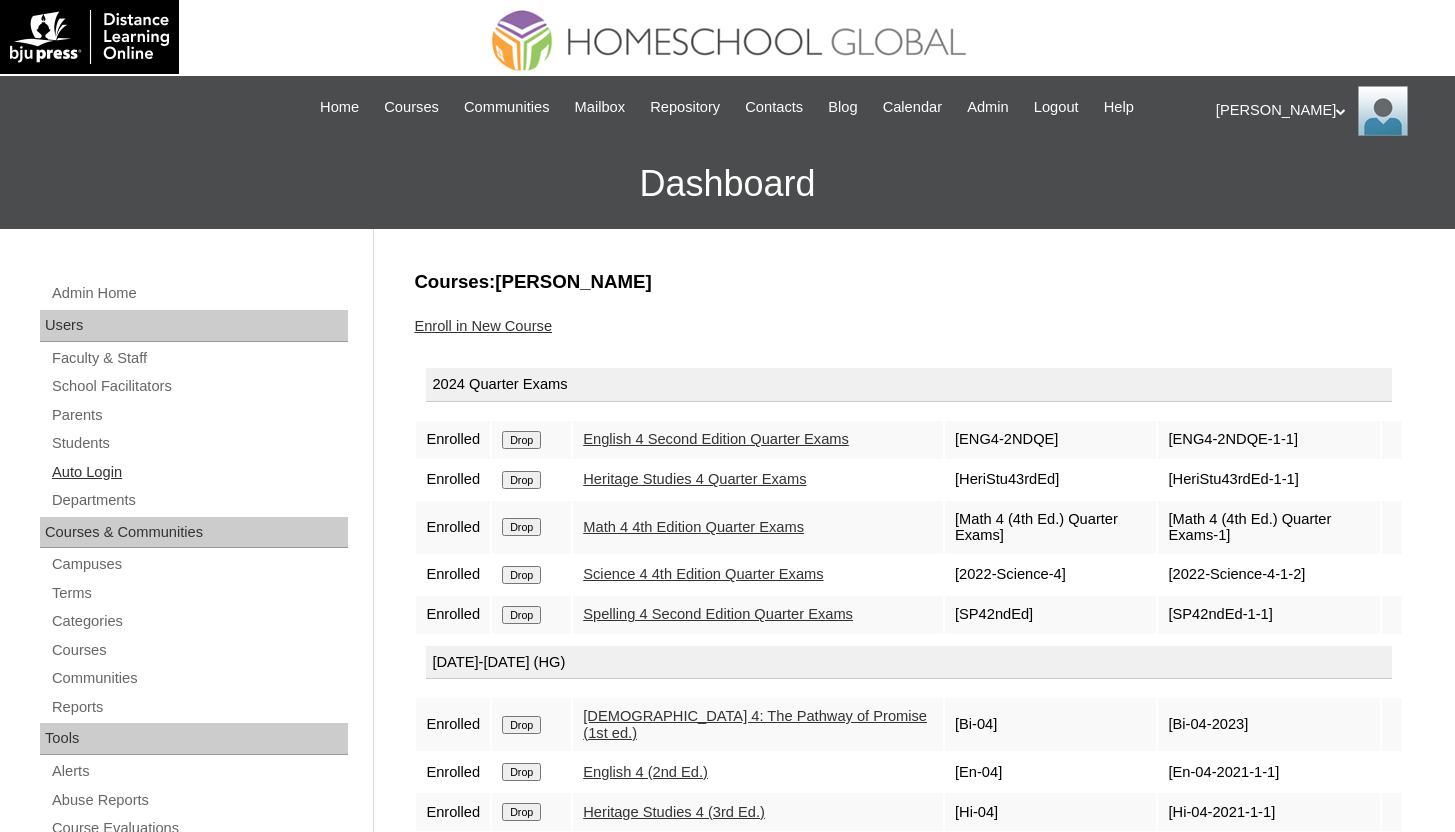 drag, startPoint x: 93, startPoint y: 448, endPoint x: 79, endPoint y: 475, distance: 30.413813 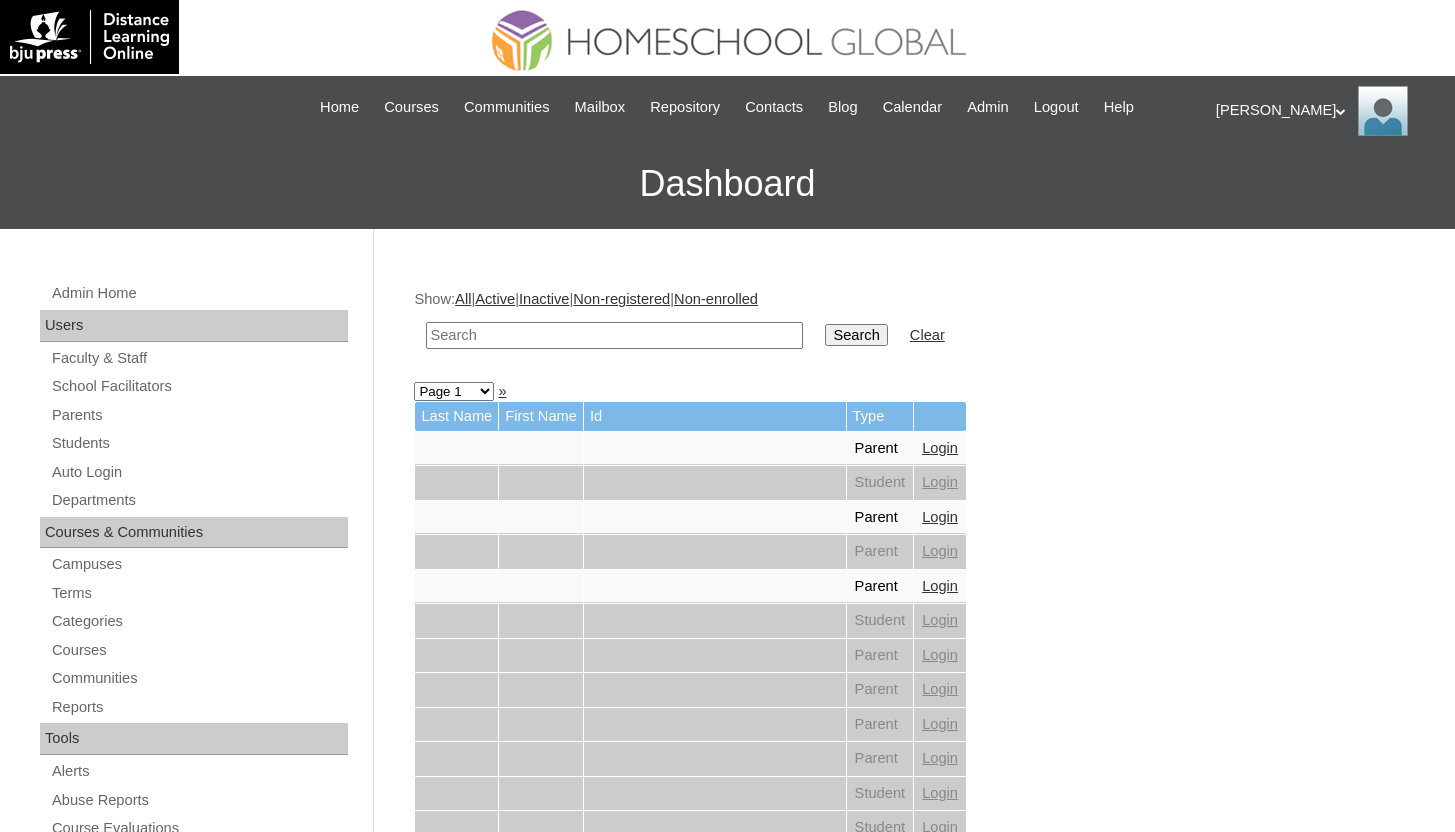 scroll, scrollTop: 0, scrollLeft: 0, axis: both 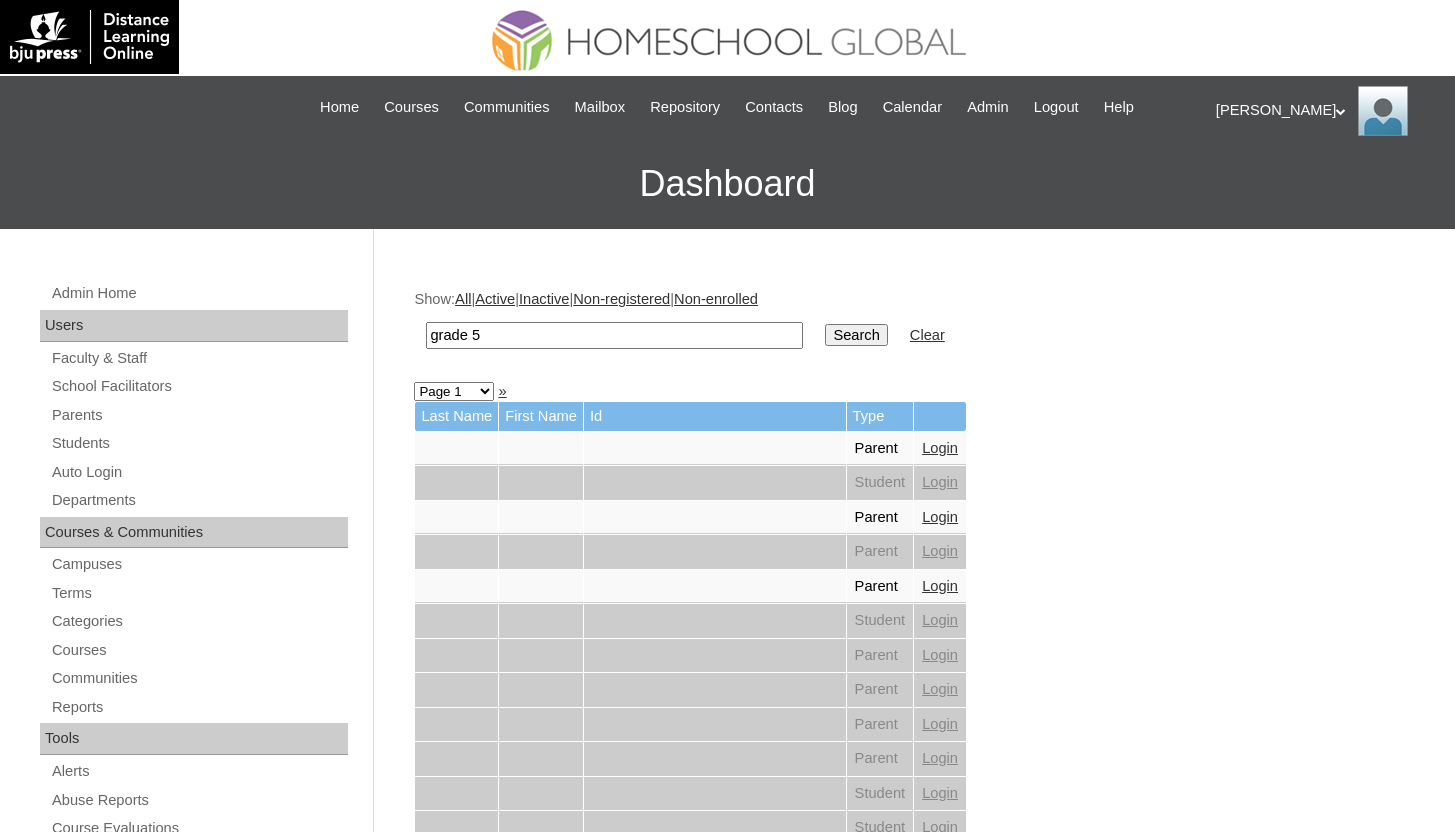 click on "Search" at bounding box center (856, 335) 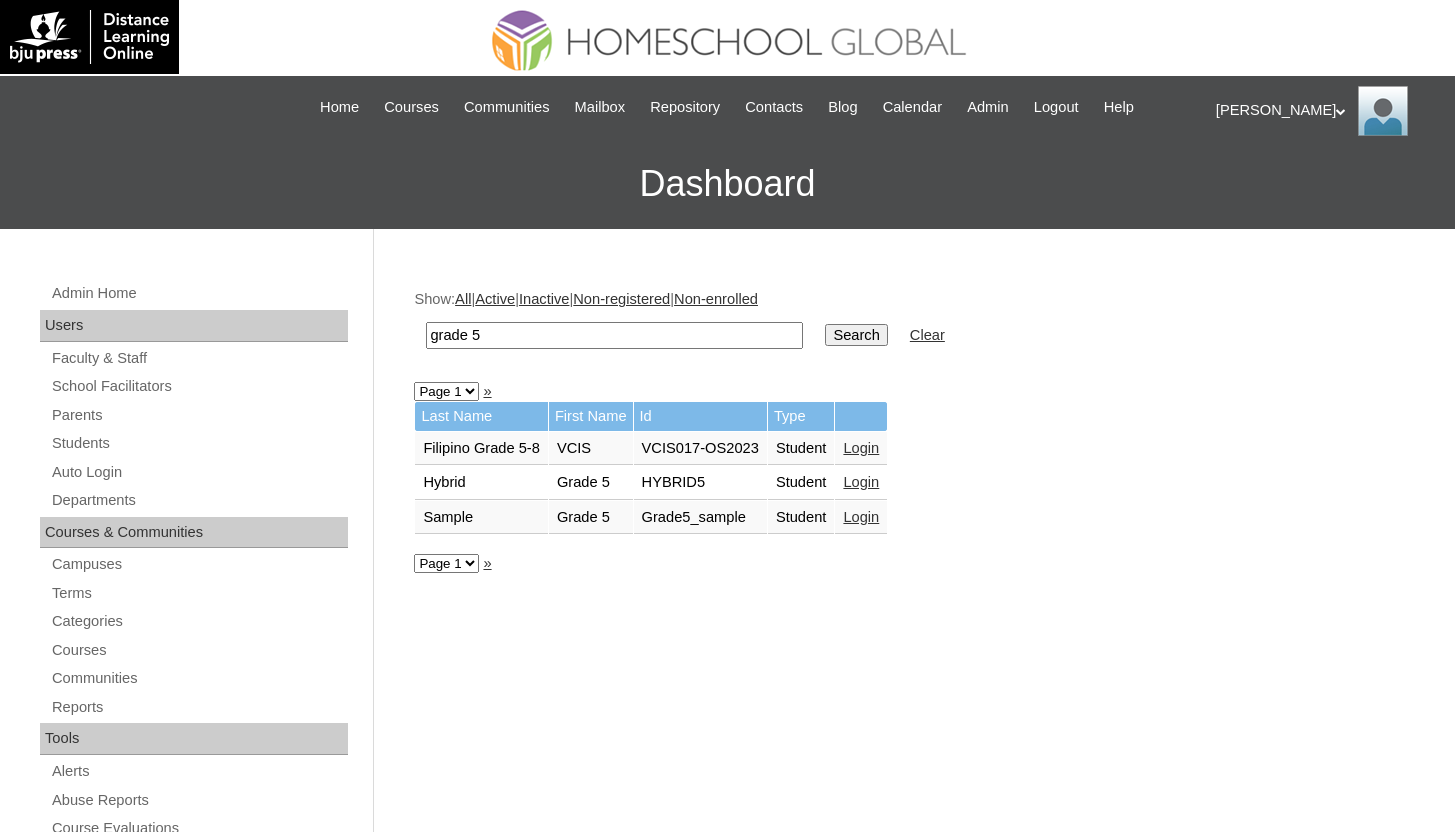scroll, scrollTop: 0, scrollLeft: 0, axis: both 